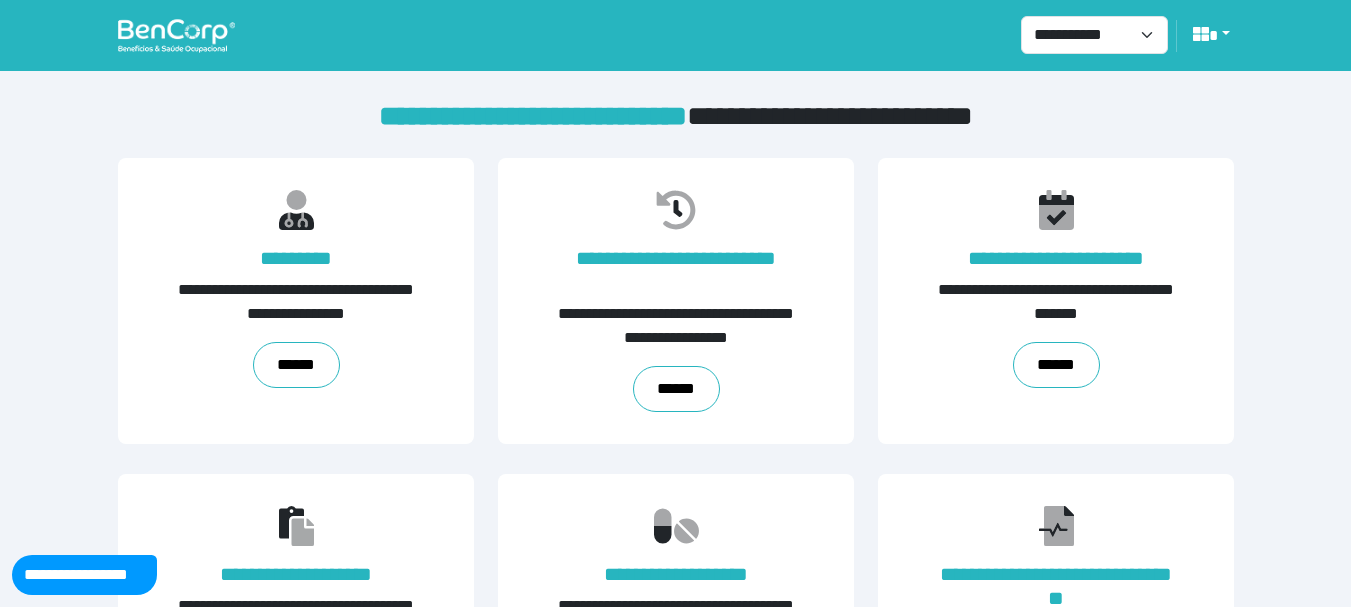 scroll, scrollTop: 489, scrollLeft: 0, axis: vertical 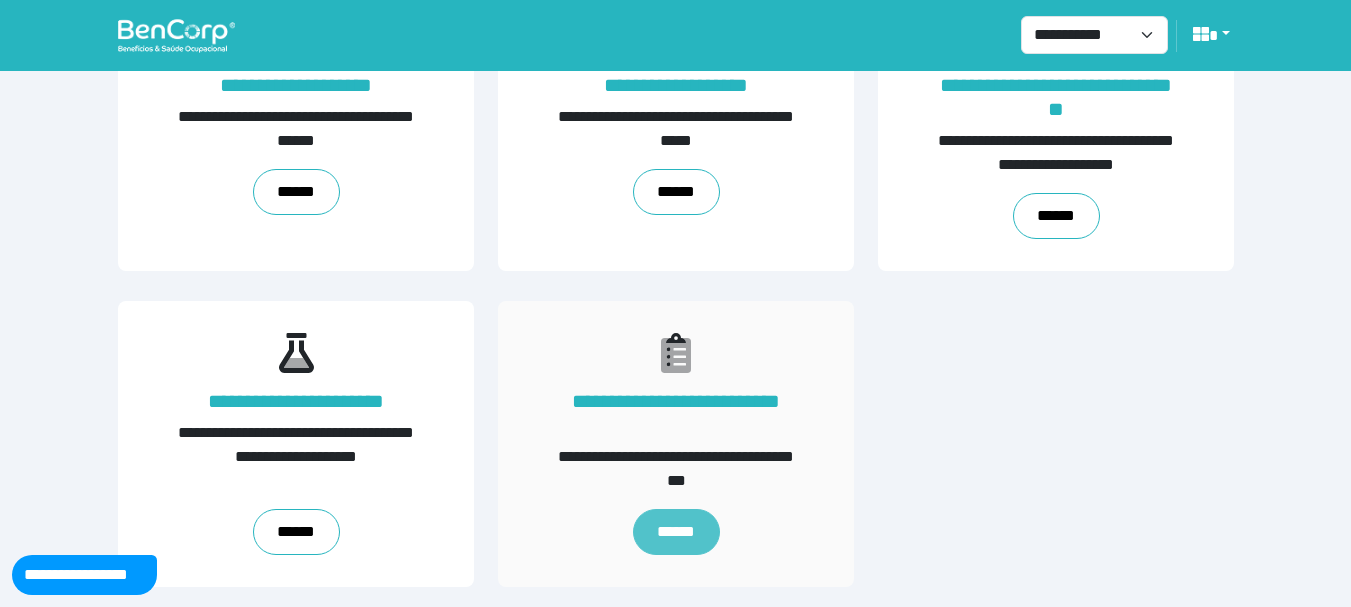 click on "******" at bounding box center [675, 532] 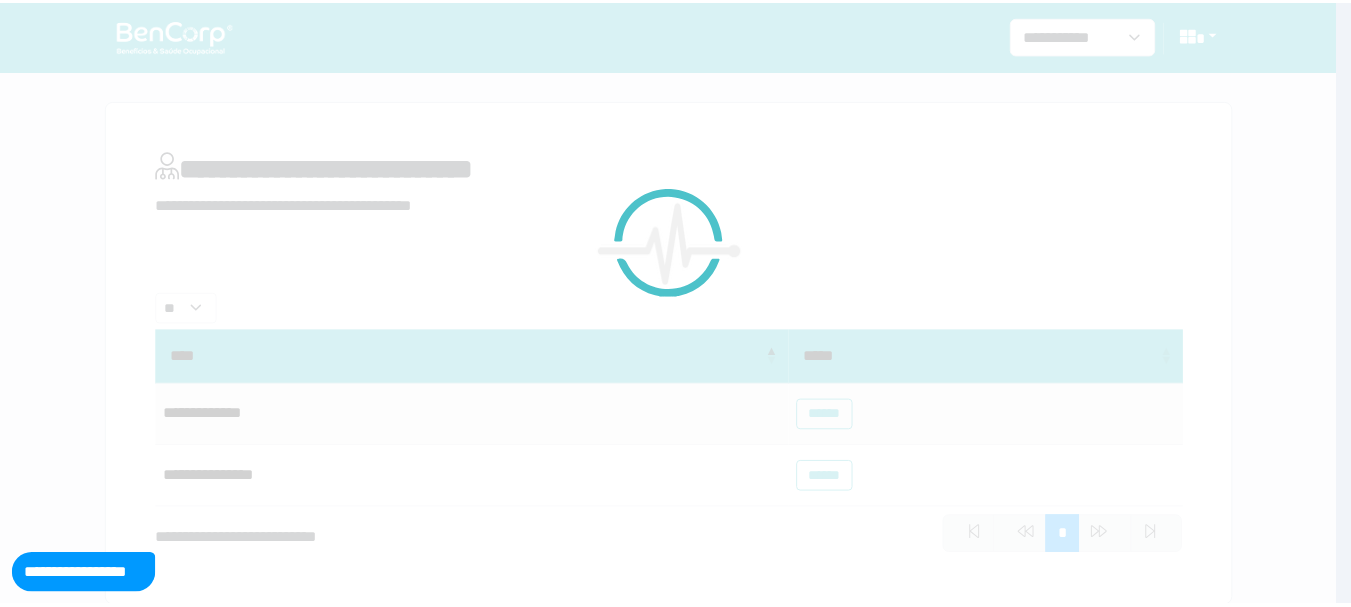 scroll, scrollTop: 0, scrollLeft: 0, axis: both 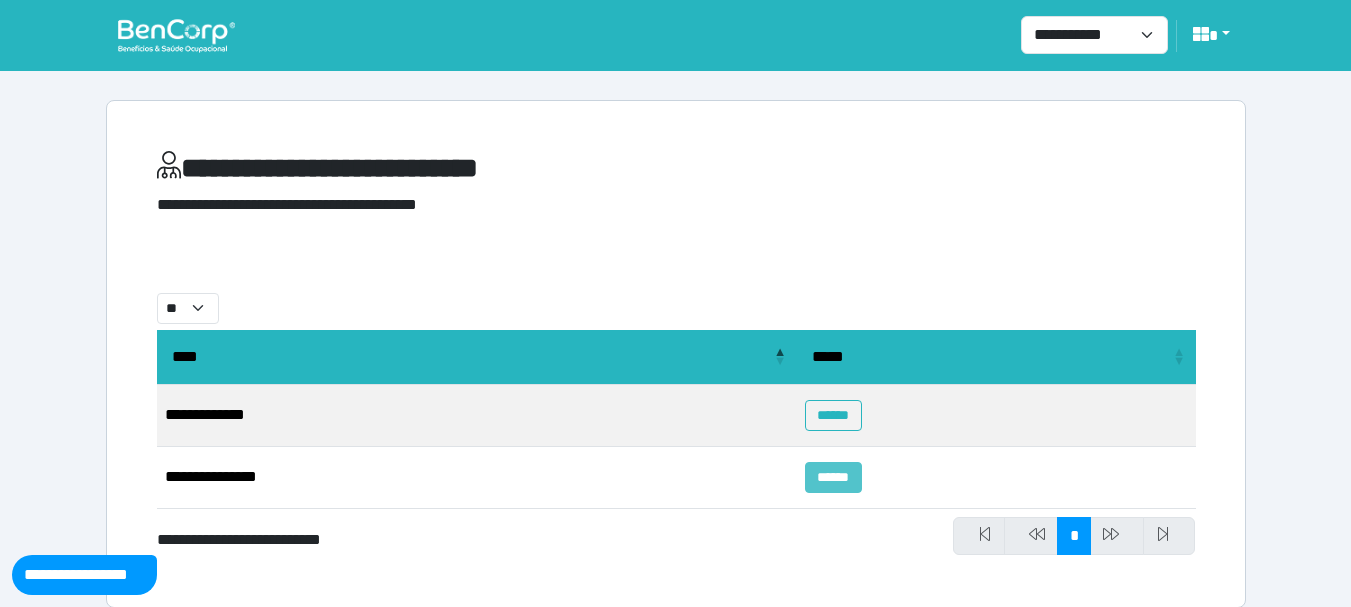 click on "******" at bounding box center [833, 477] 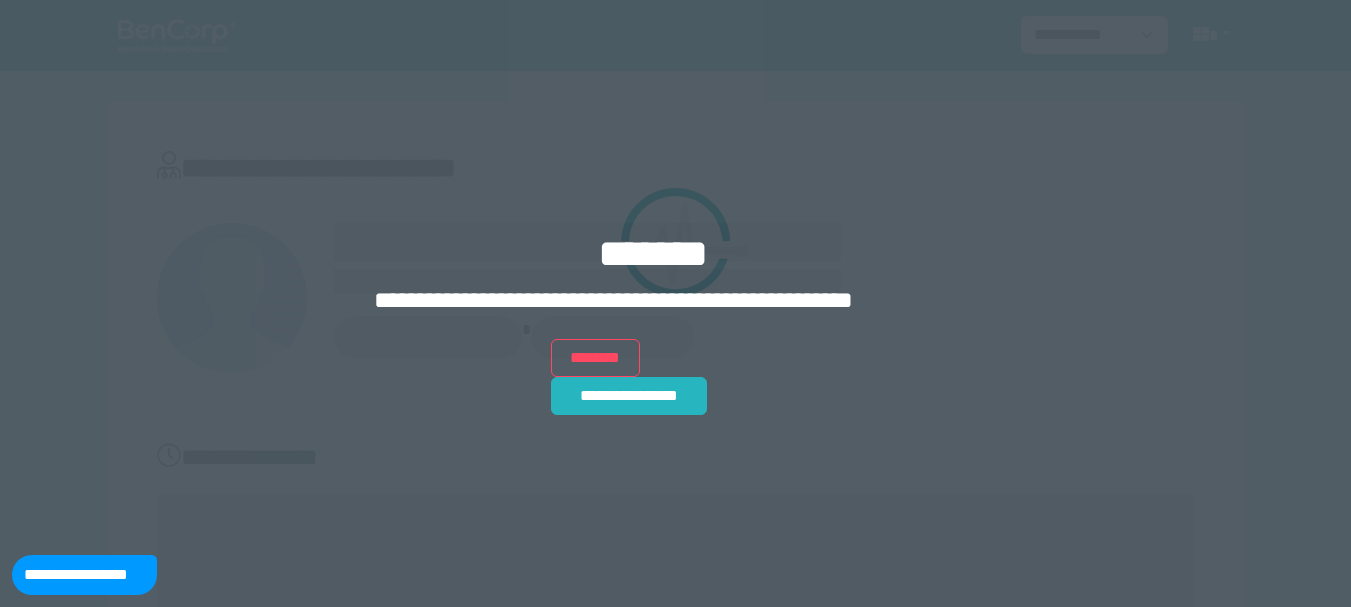 scroll, scrollTop: 0, scrollLeft: 0, axis: both 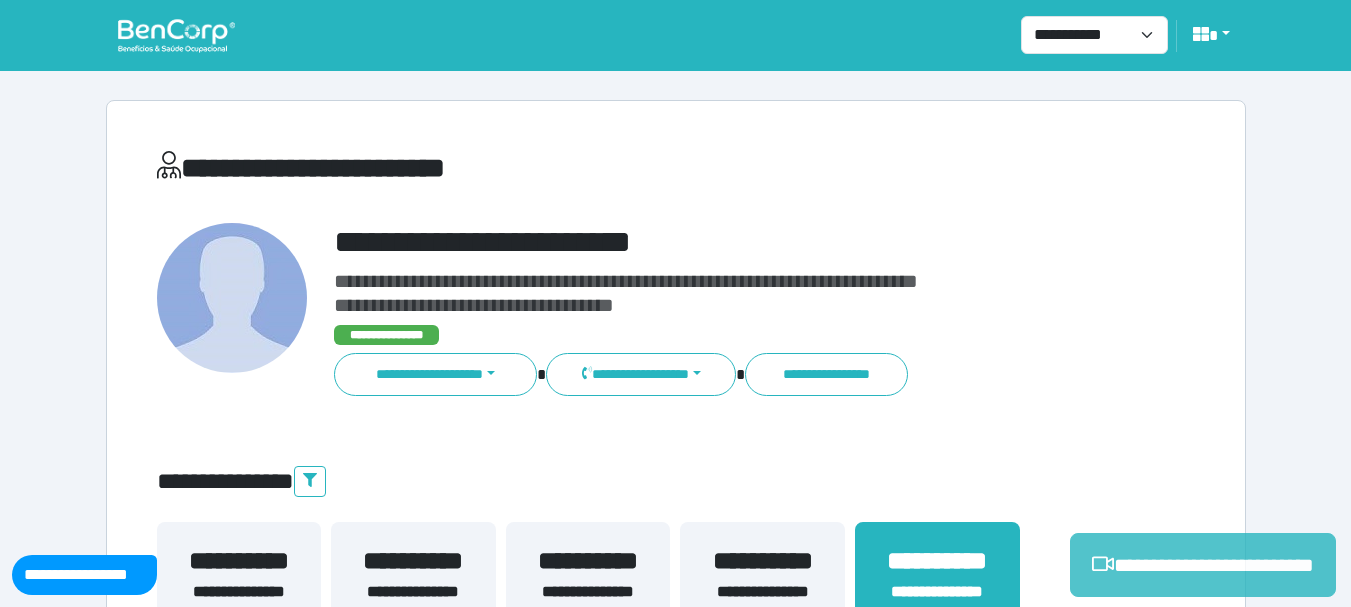 click on "**********" at bounding box center [1203, 565] 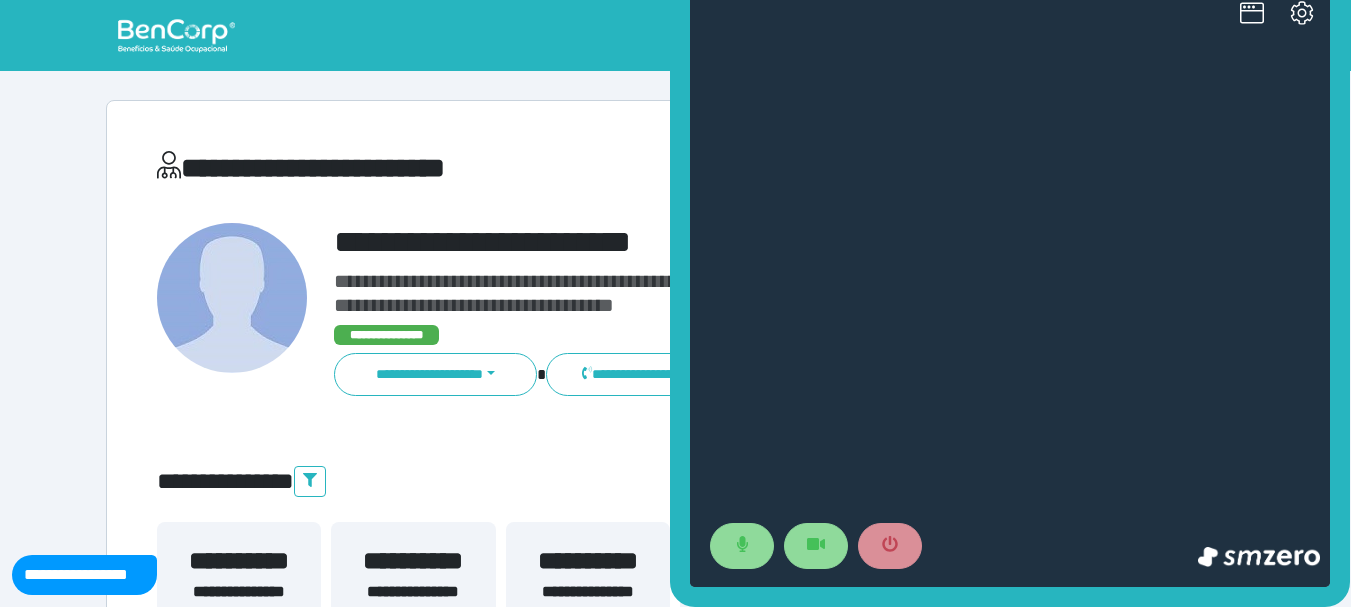scroll, scrollTop: 0, scrollLeft: 0, axis: both 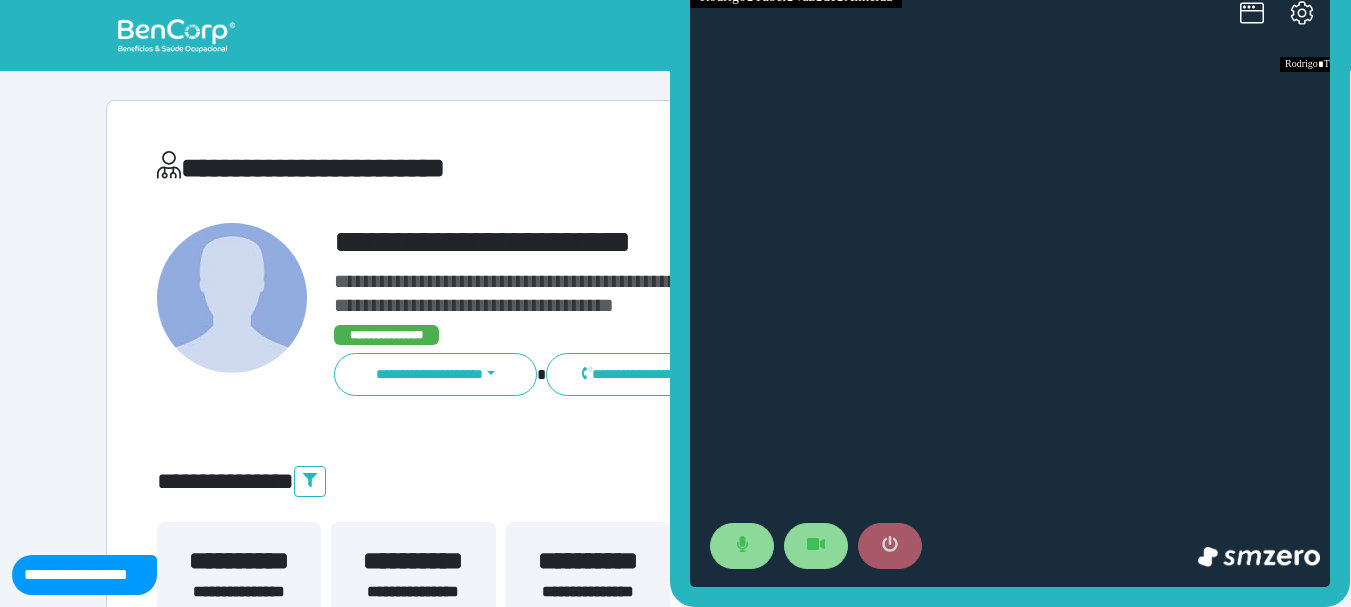 click at bounding box center (890, 546) 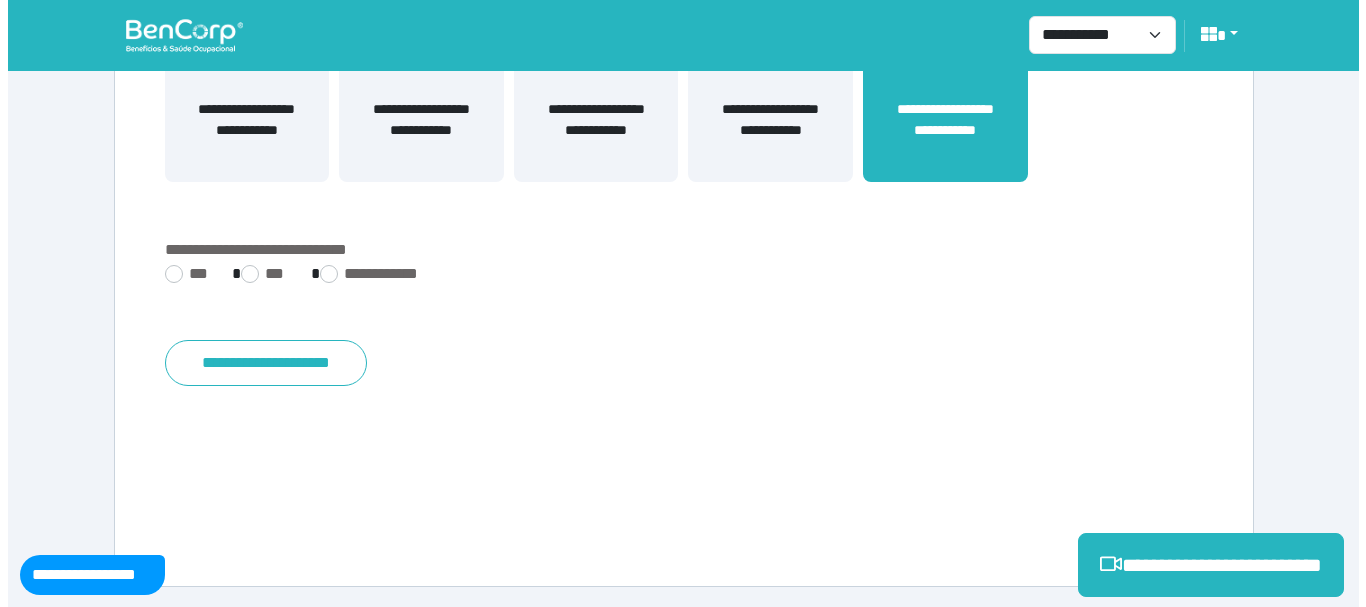 scroll, scrollTop: 29, scrollLeft: 0, axis: vertical 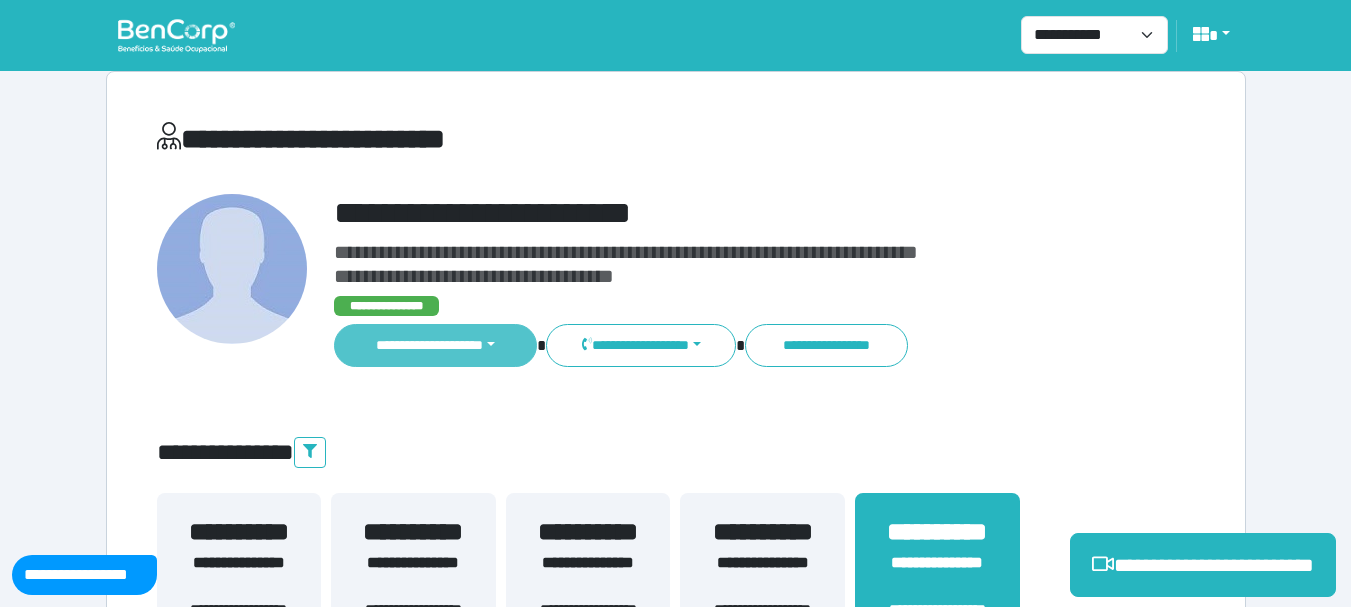click on "**********" at bounding box center [436, 345] 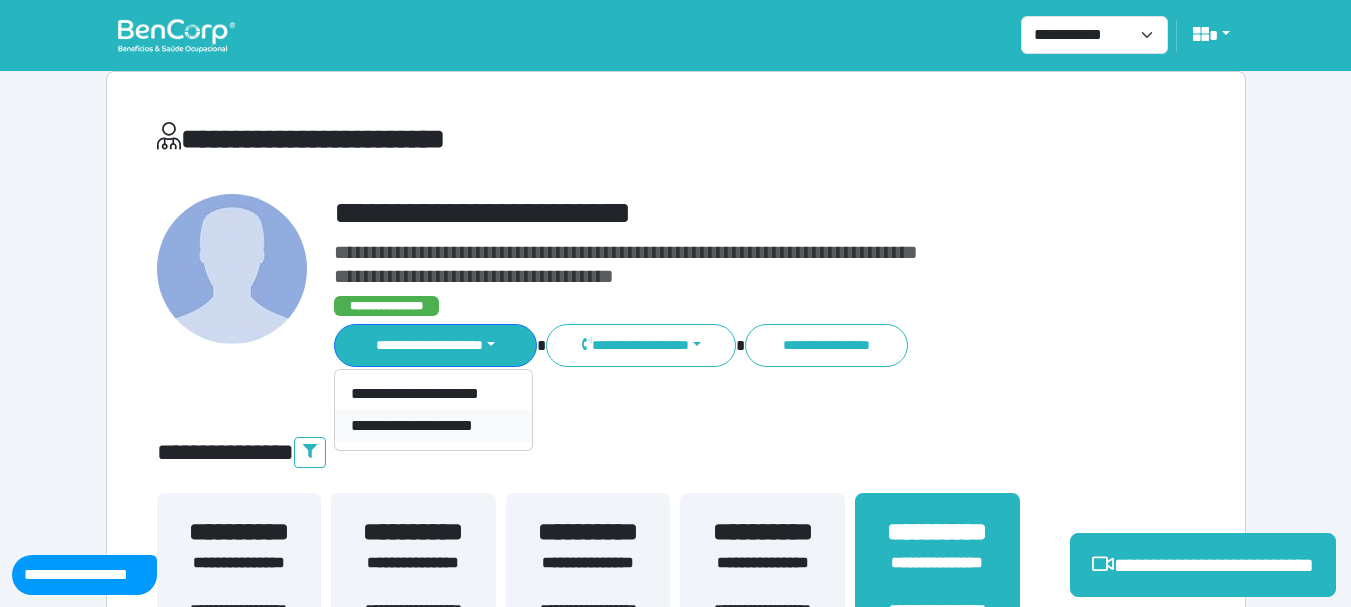 click on "**********" at bounding box center (433, 426) 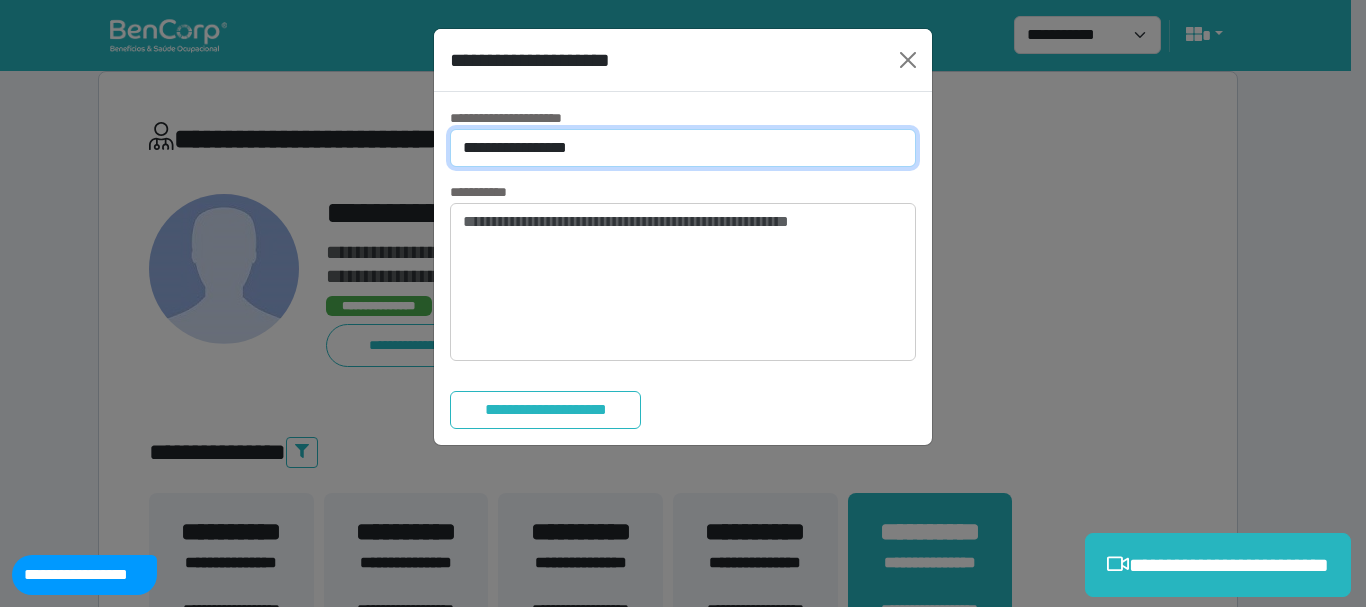 click on "**********" at bounding box center (683, 148) 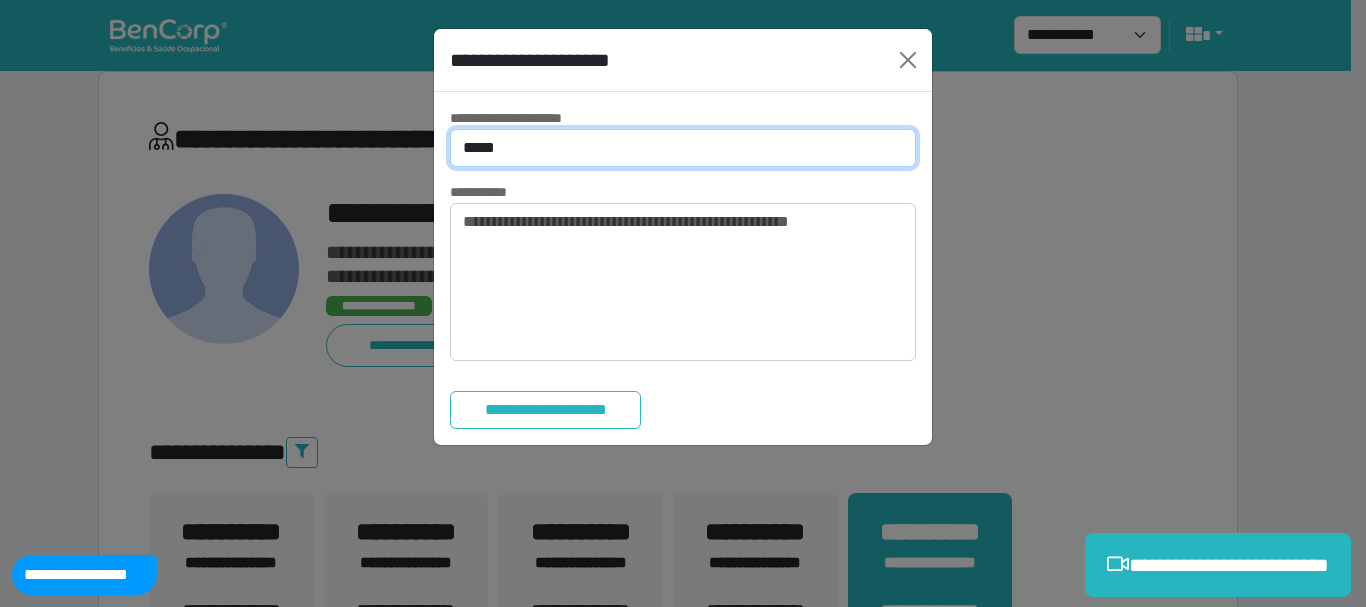 click on "**********" at bounding box center (683, 148) 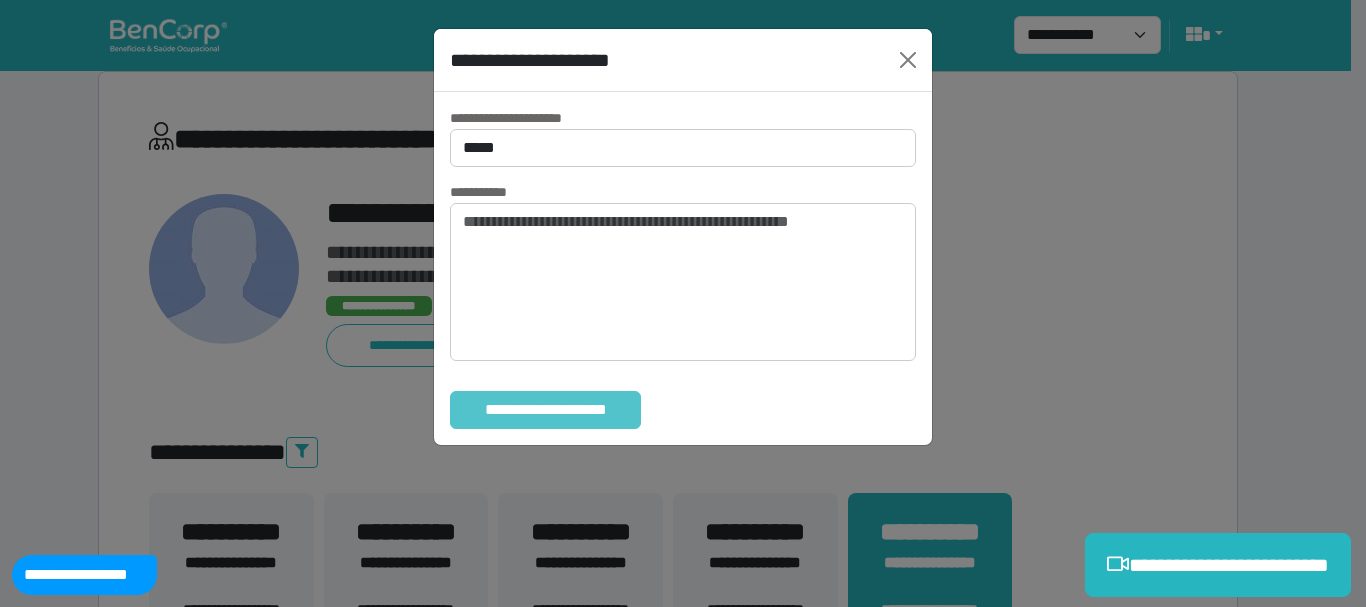 click on "**********" at bounding box center [545, 410] 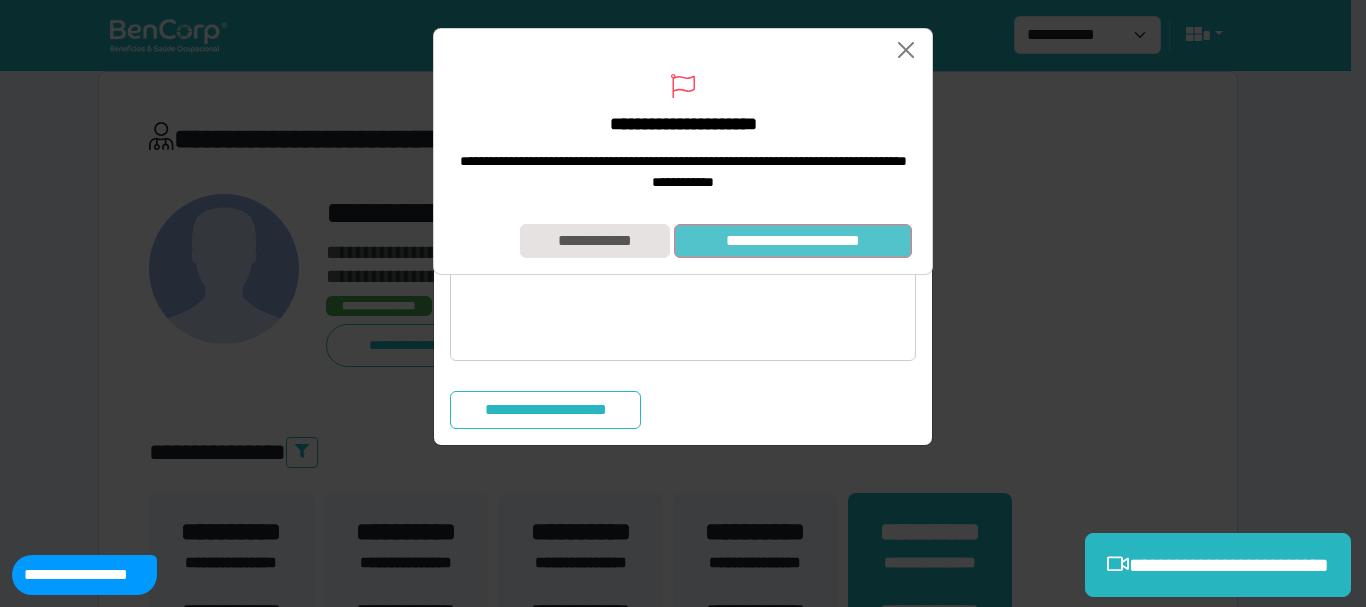 click on "**********" at bounding box center [793, 241] 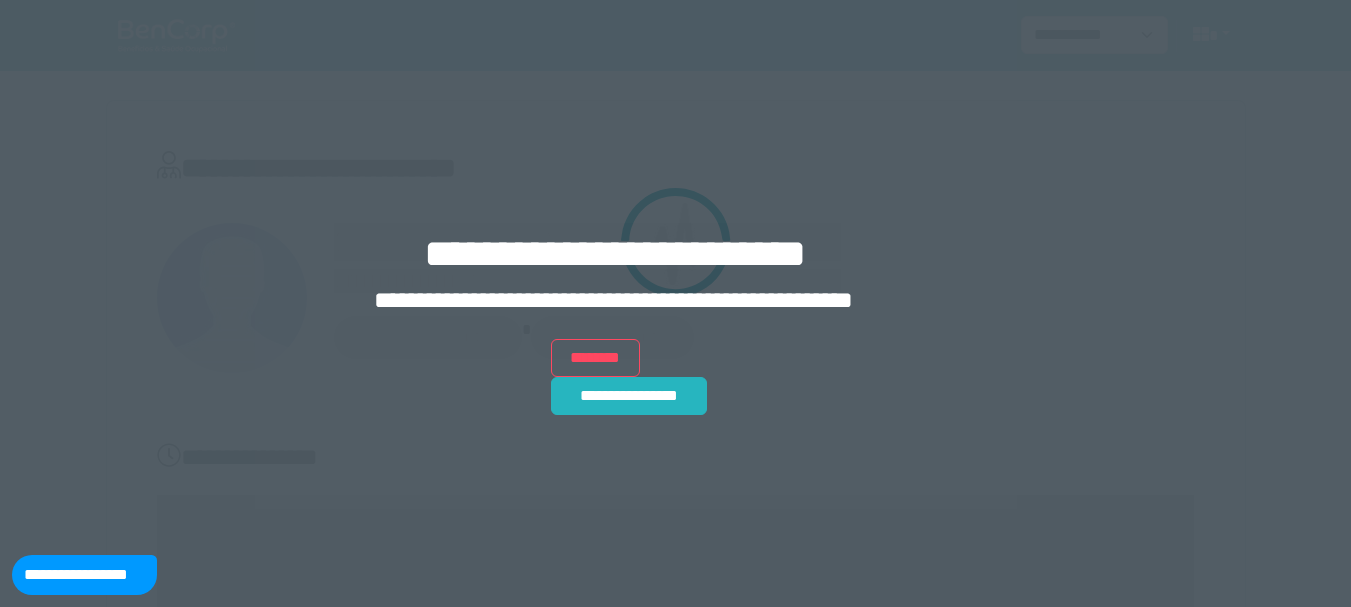 scroll, scrollTop: 0, scrollLeft: 0, axis: both 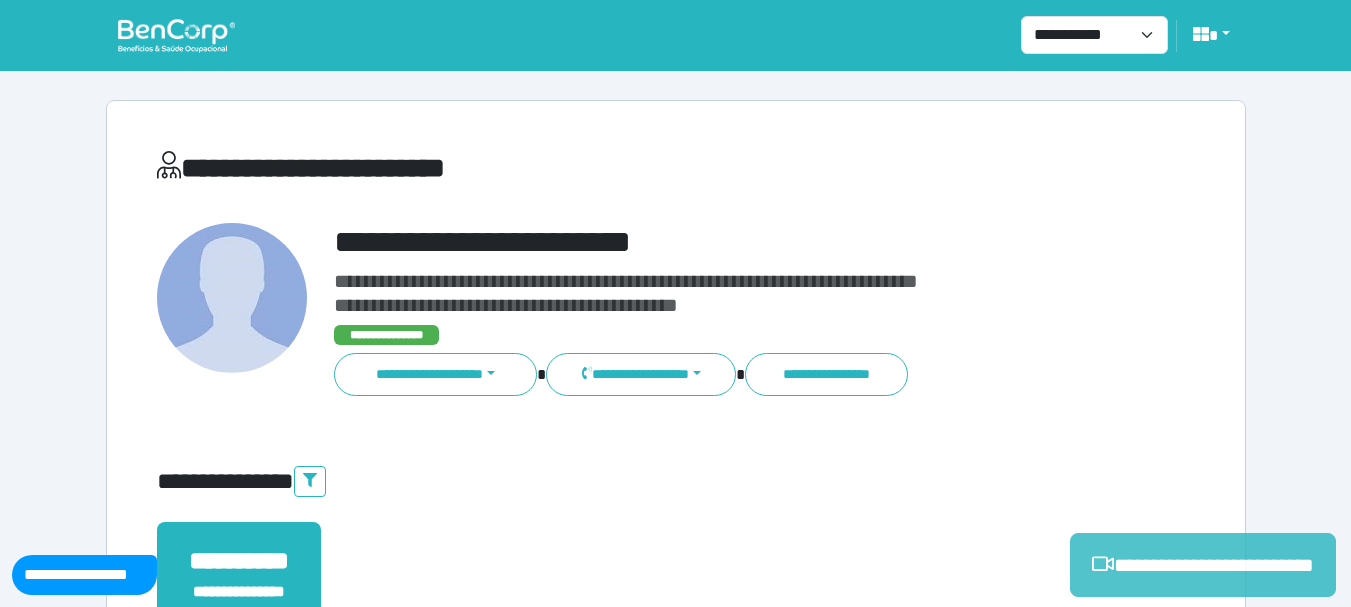 click 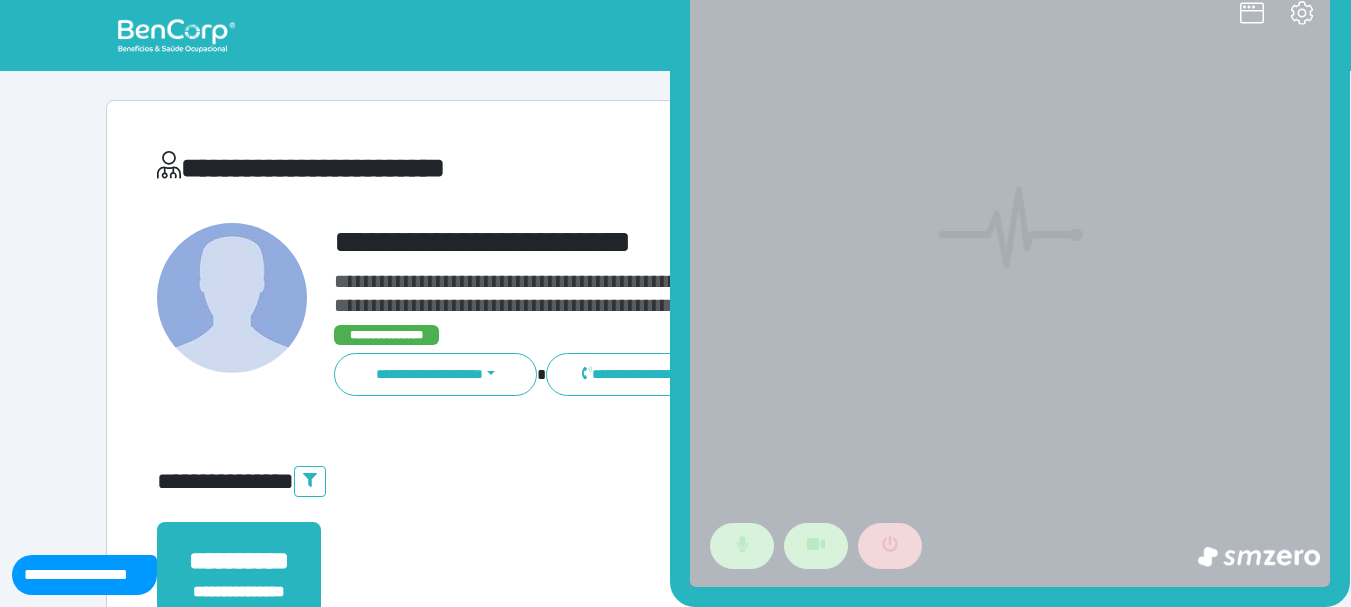 scroll, scrollTop: 0, scrollLeft: 0, axis: both 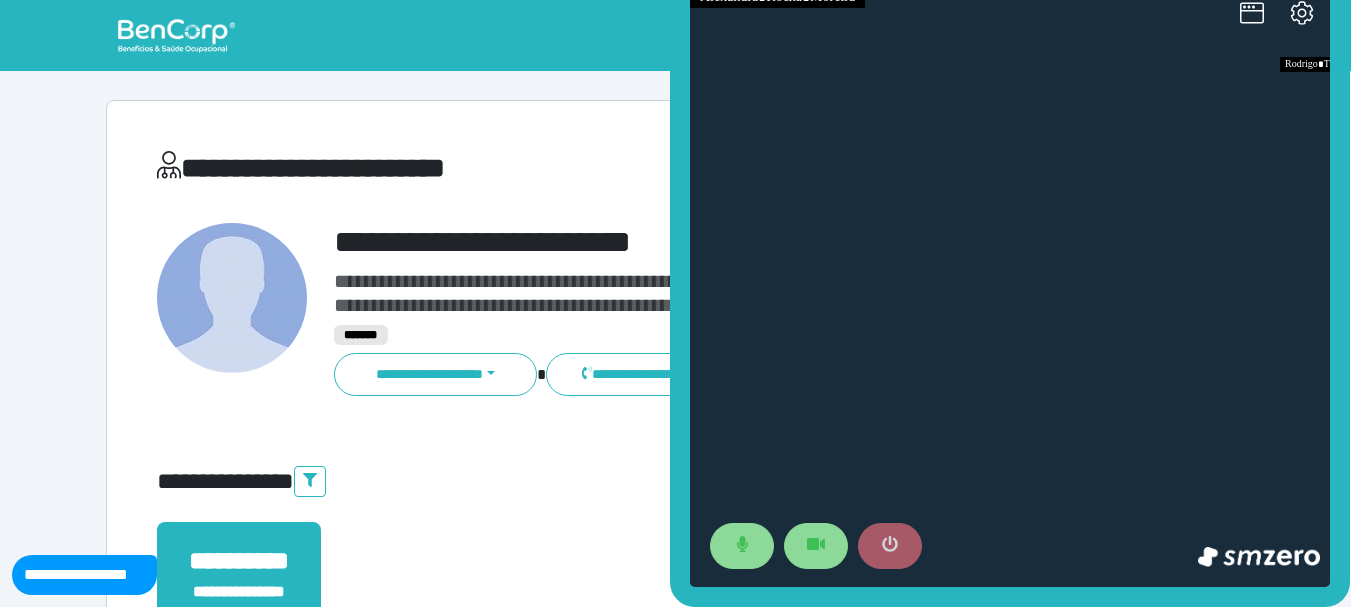 click 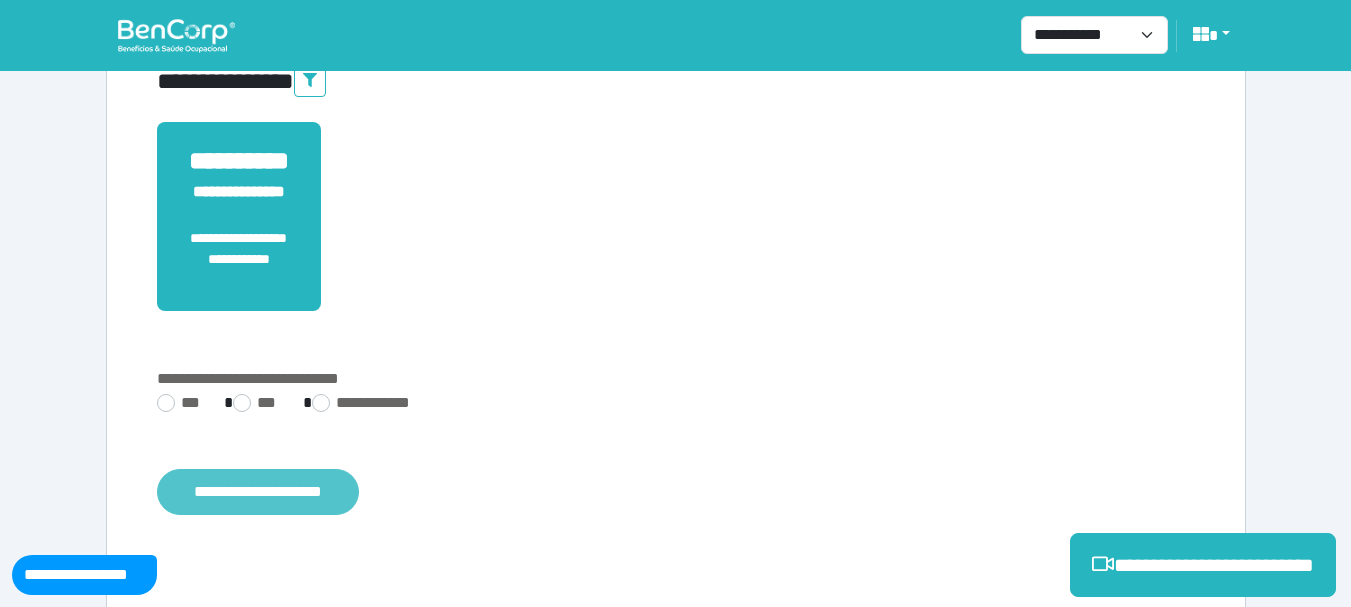 scroll, scrollTop: 529, scrollLeft: 0, axis: vertical 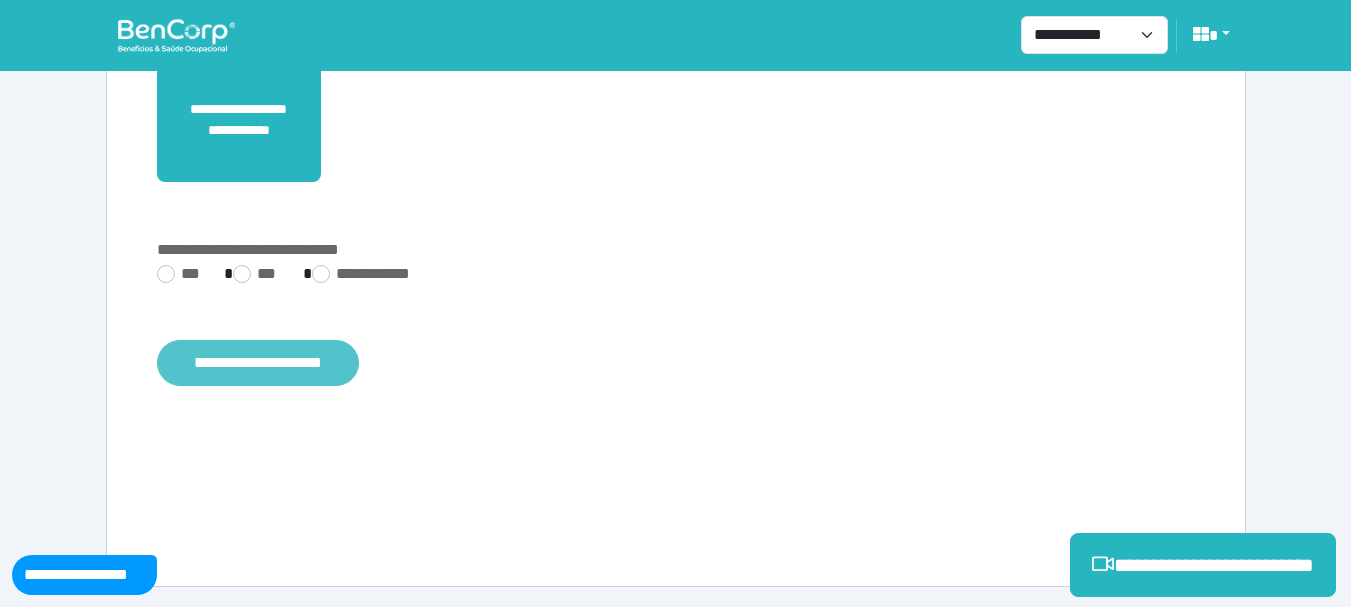 click on "**********" at bounding box center [258, 363] 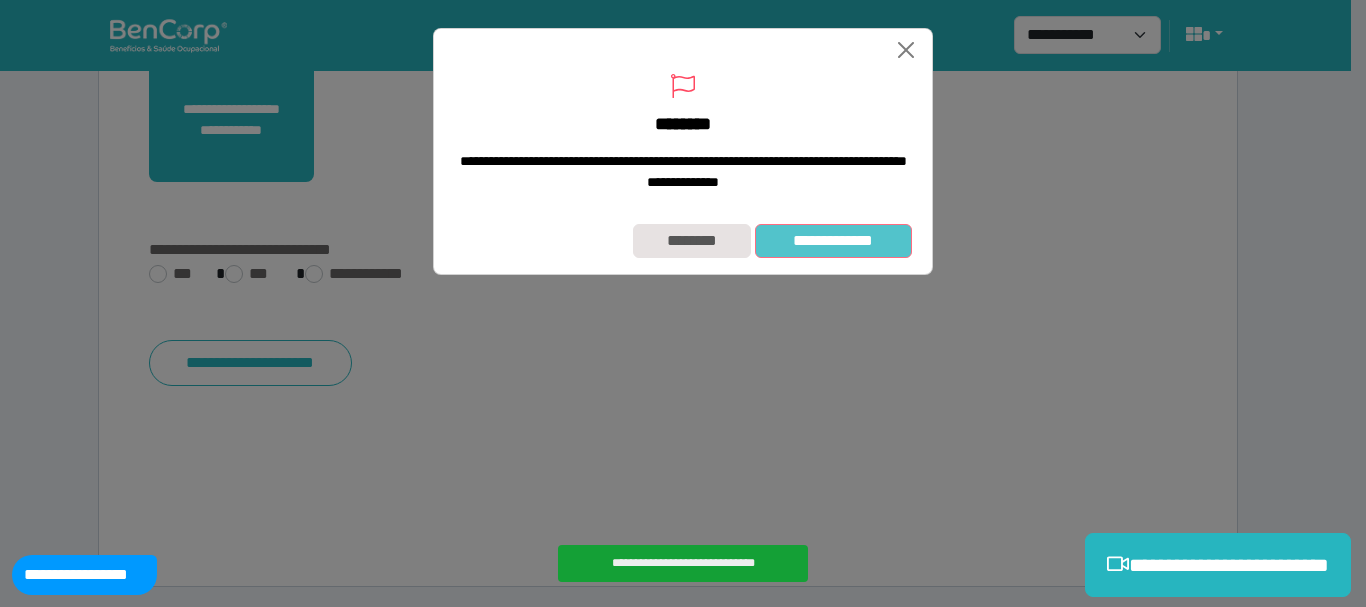 click on "**********" at bounding box center (833, 241) 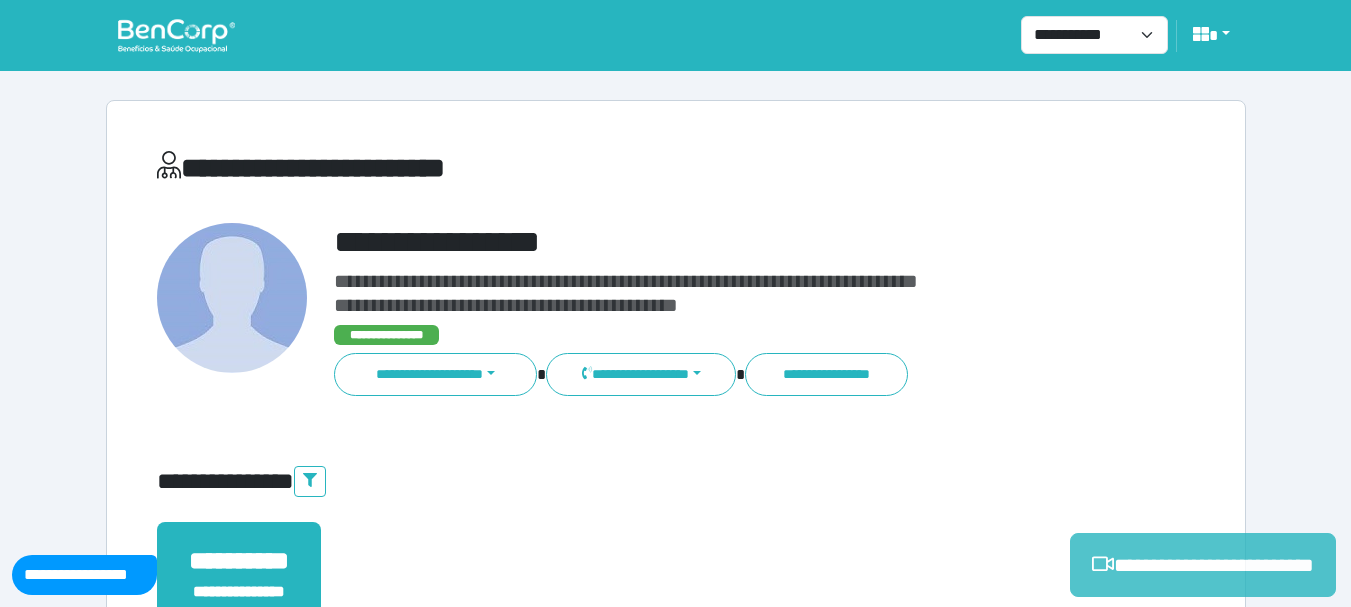 scroll, scrollTop: 529, scrollLeft: 0, axis: vertical 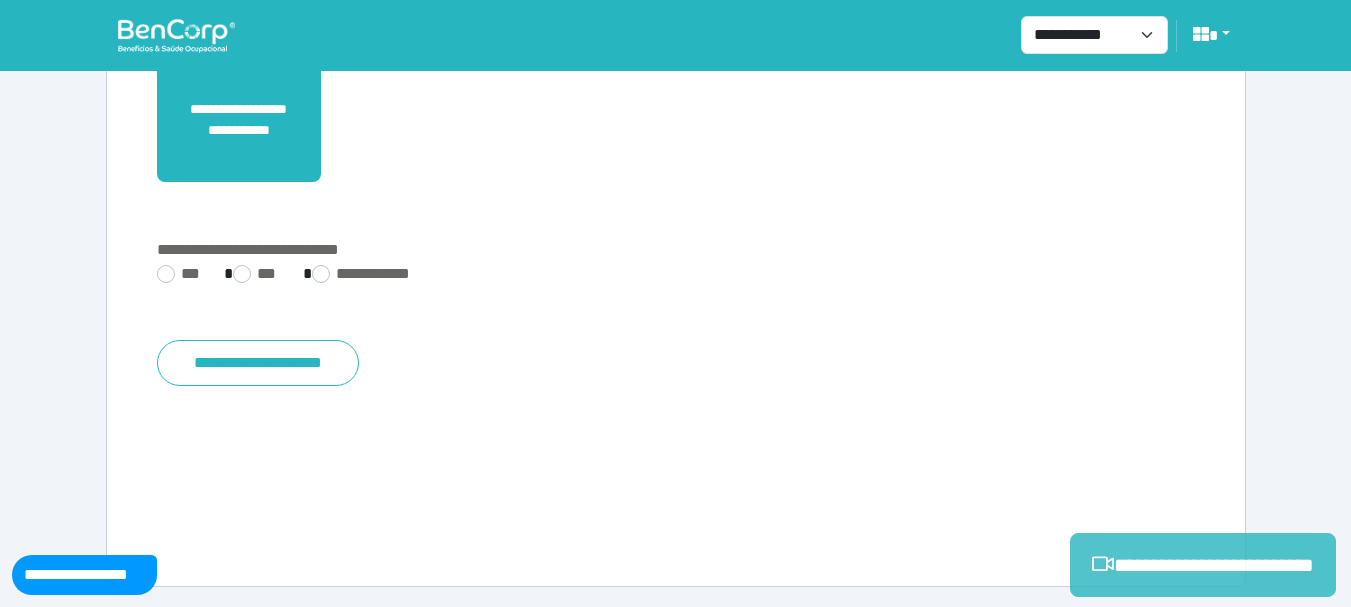 click on "**********" at bounding box center [1203, 565] 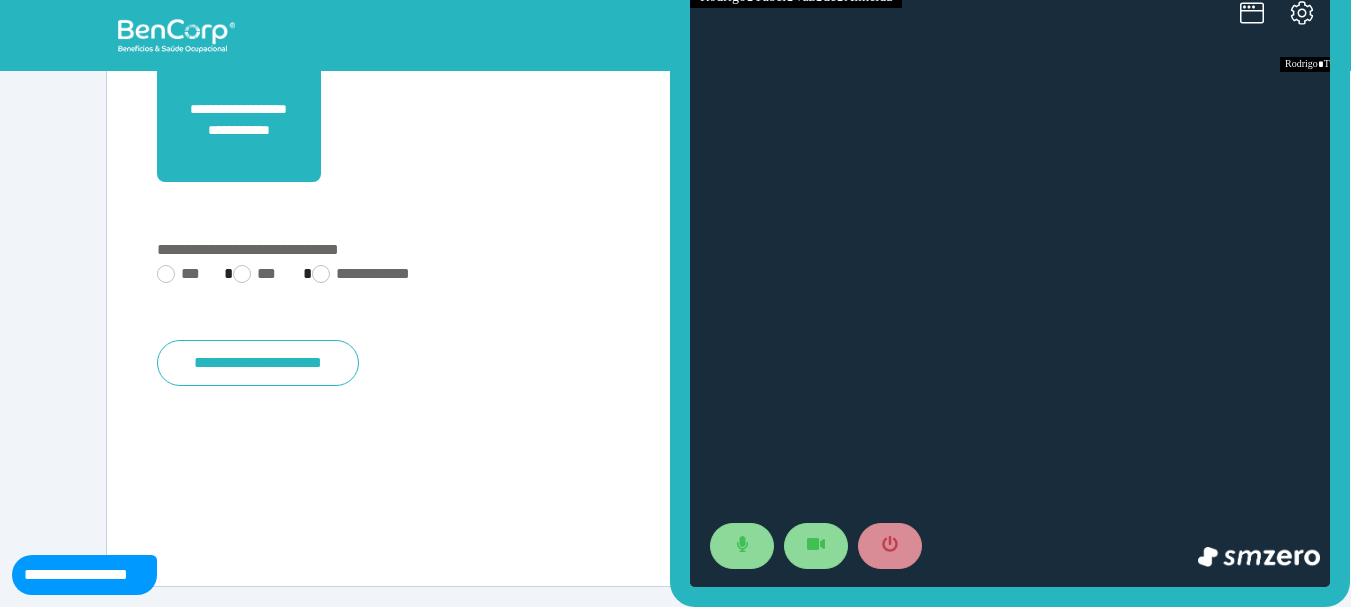 scroll, scrollTop: 0, scrollLeft: 0, axis: both 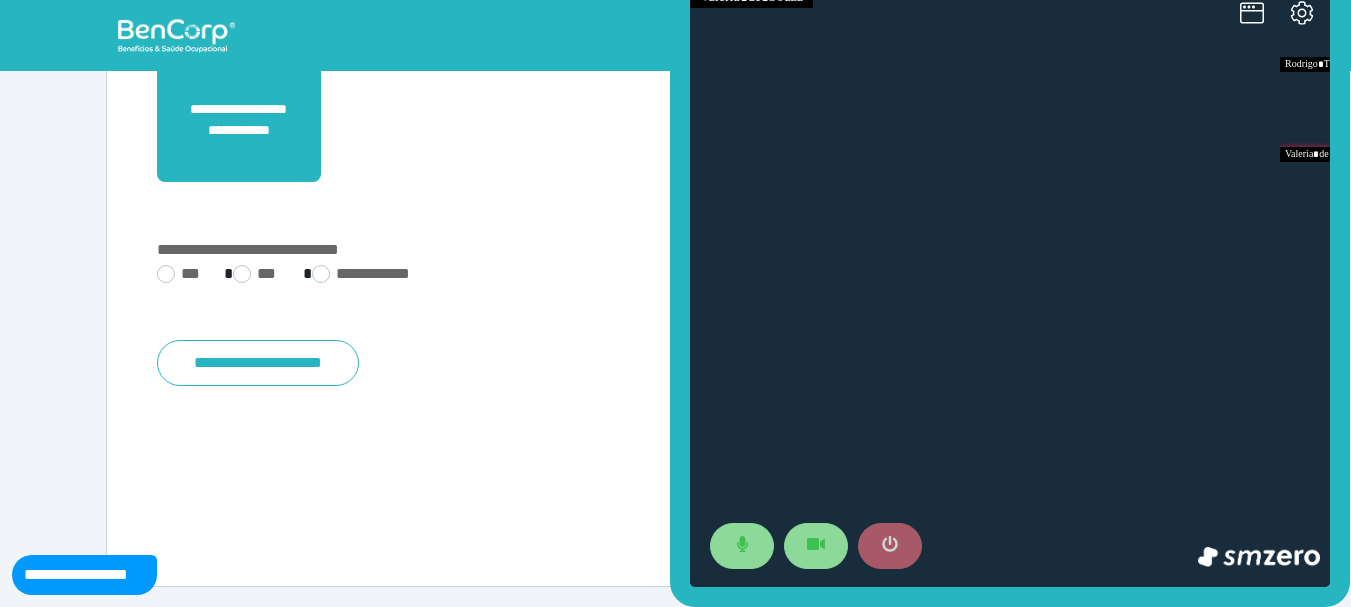 click 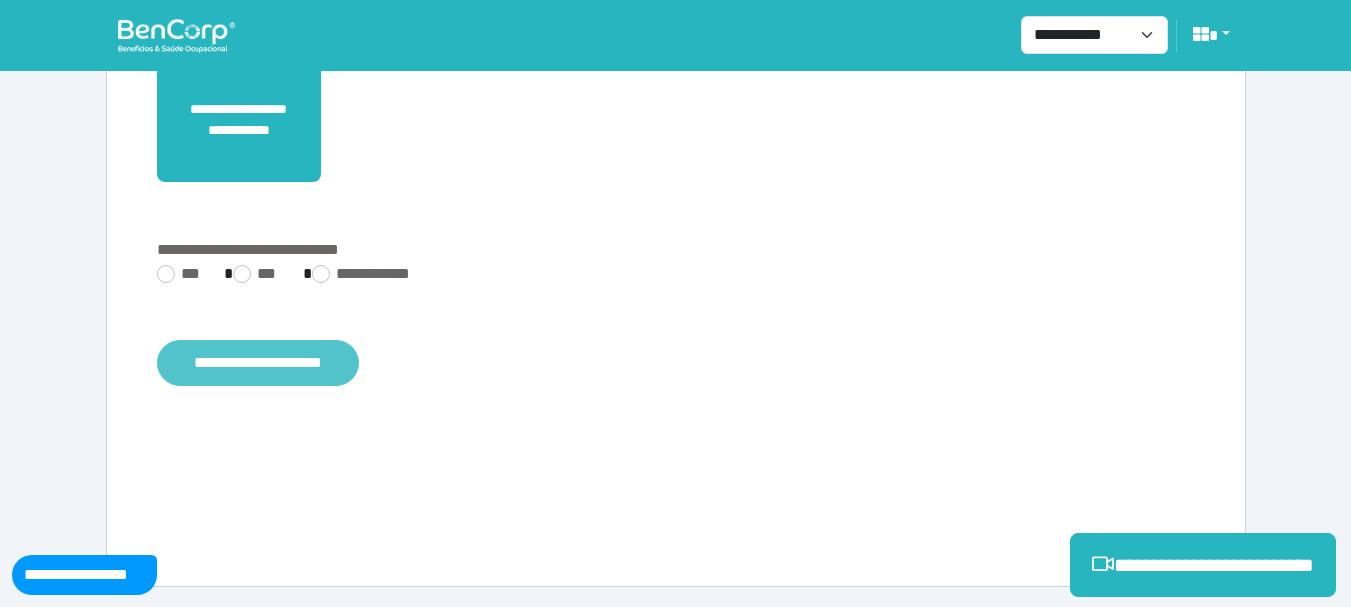 click on "**********" at bounding box center [258, 363] 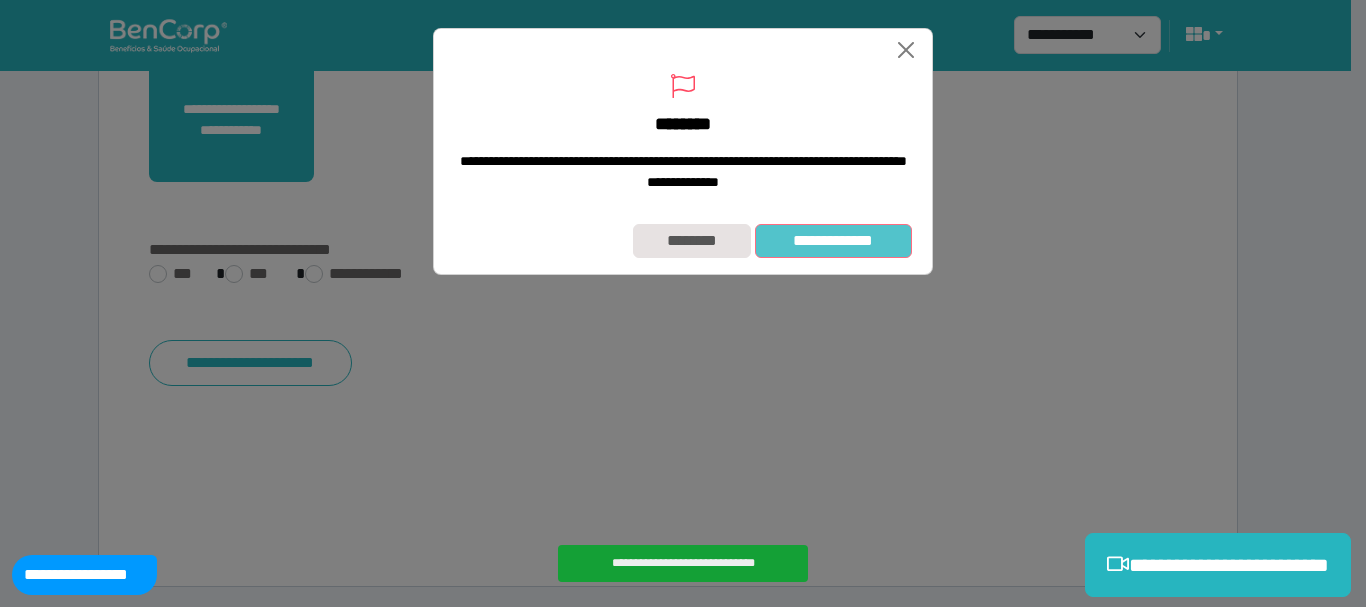 click on "**********" at bounding box center [833, 241] 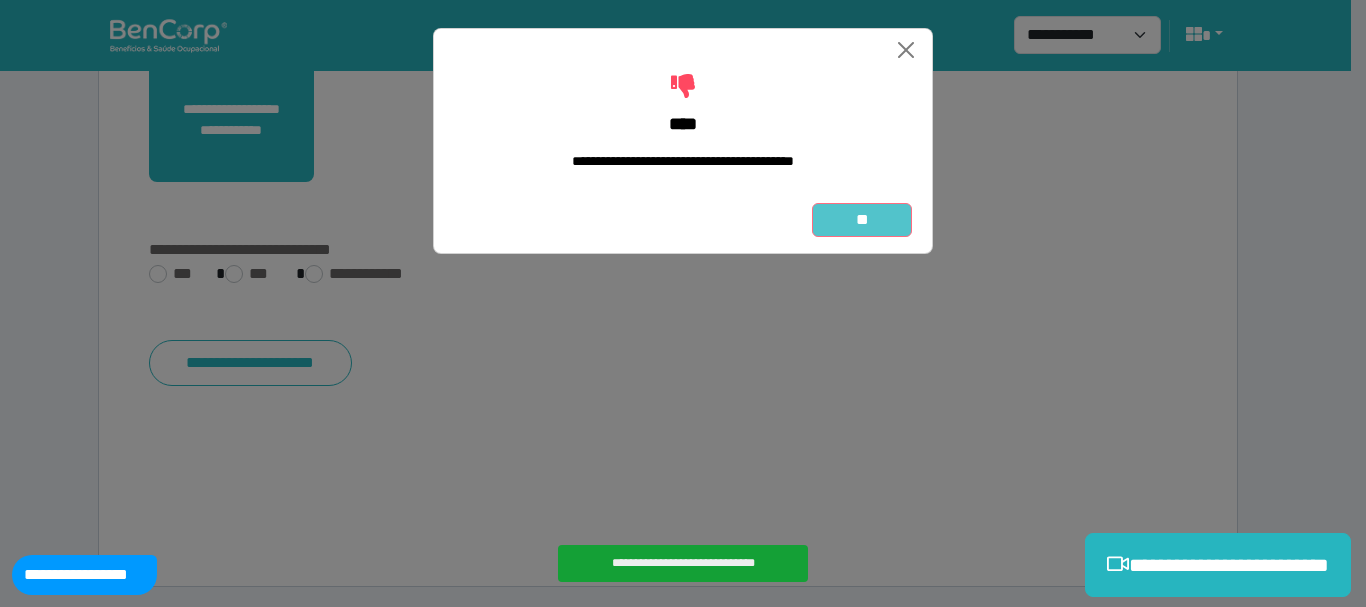 click on "**" at bounding box center (862, 220) 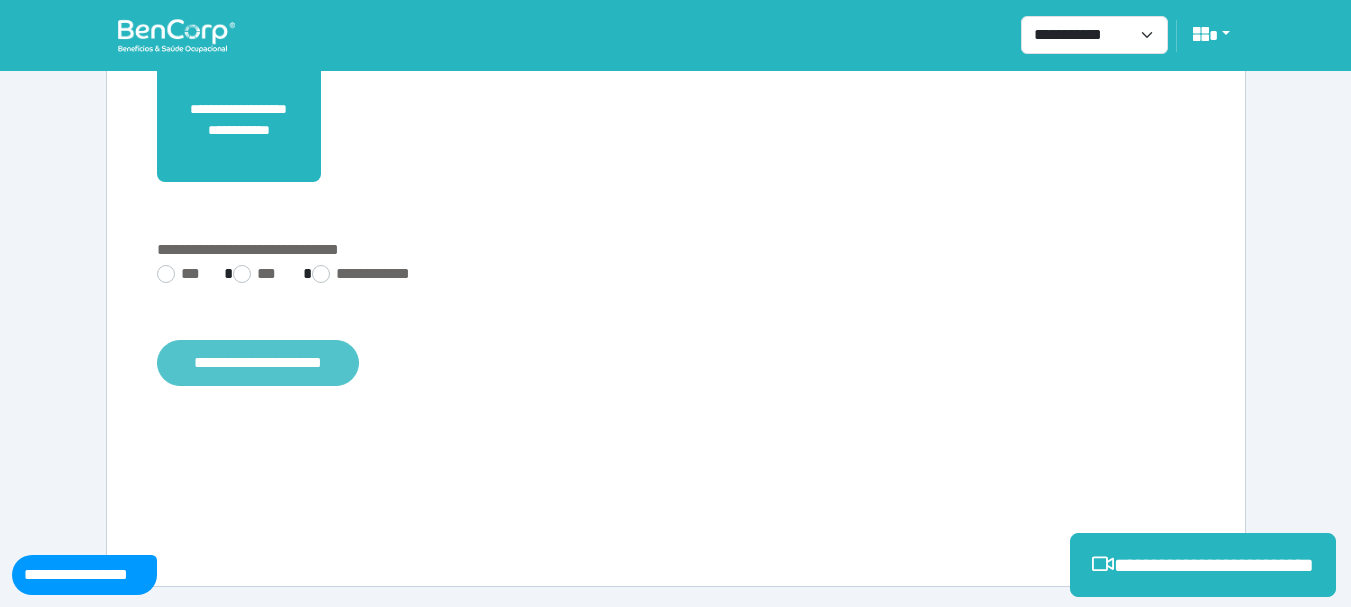 click on "**********" at bounding box center [258, 363] 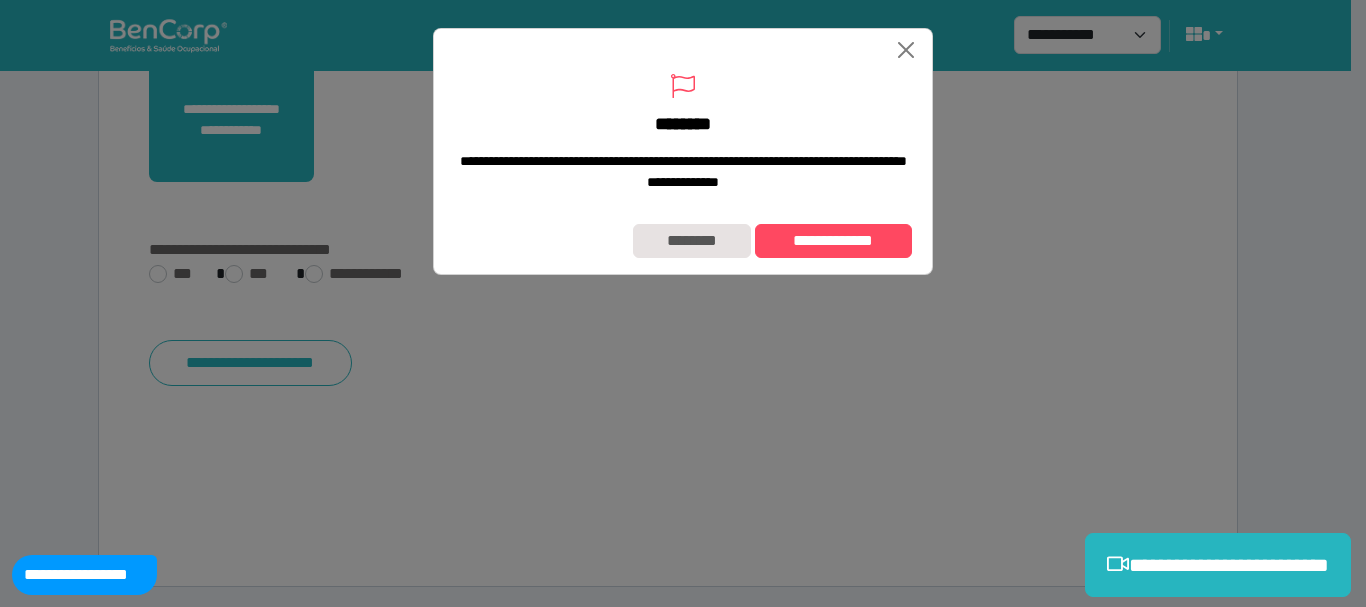 click on "**********" at bounding box center [683, 241] 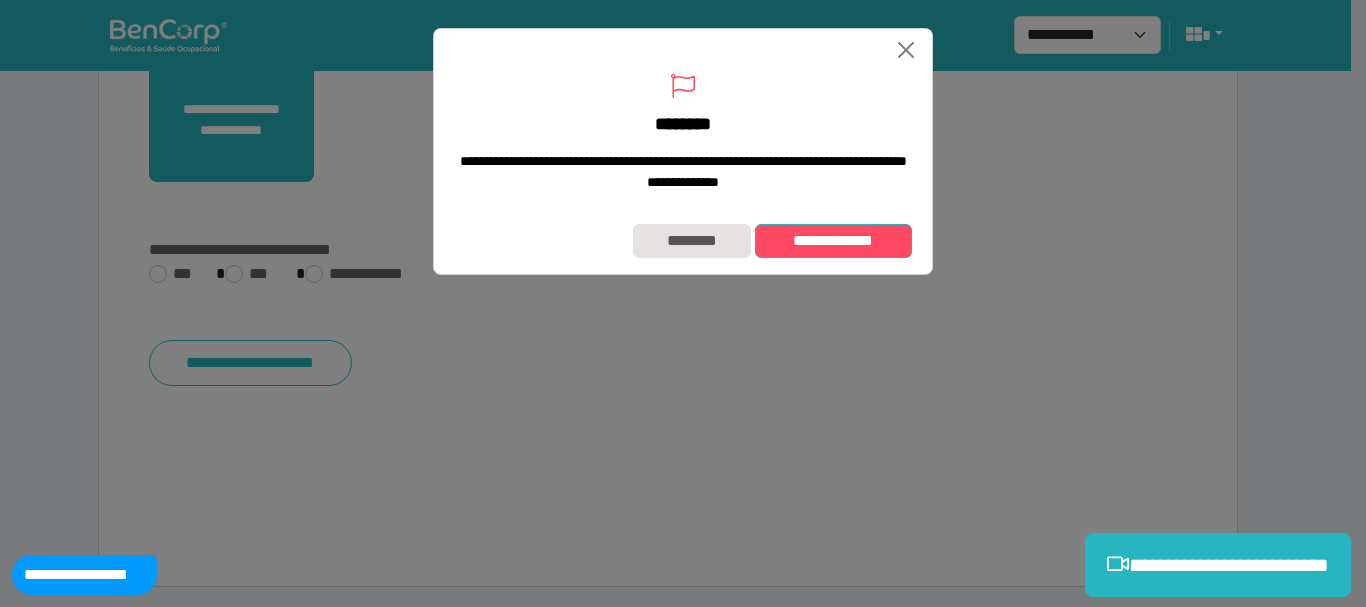 click on "**********" at bounding box center [833, 241] 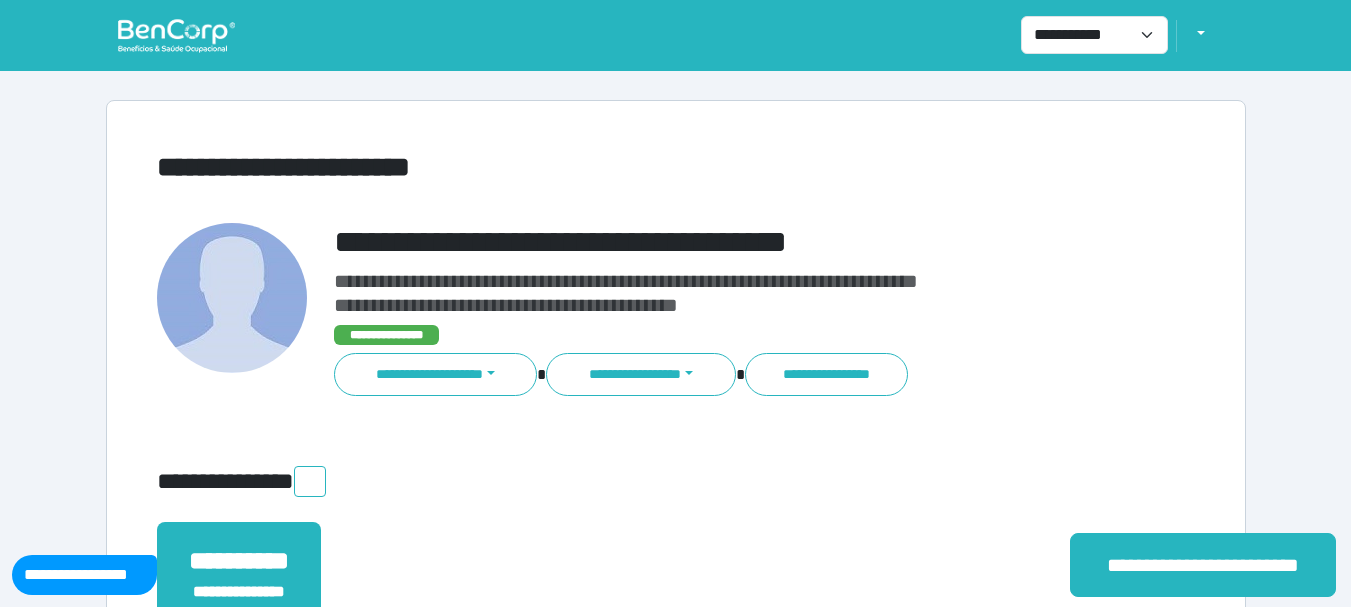 scroll, scrollTop: 0, scrollLeft: 0, axis: both 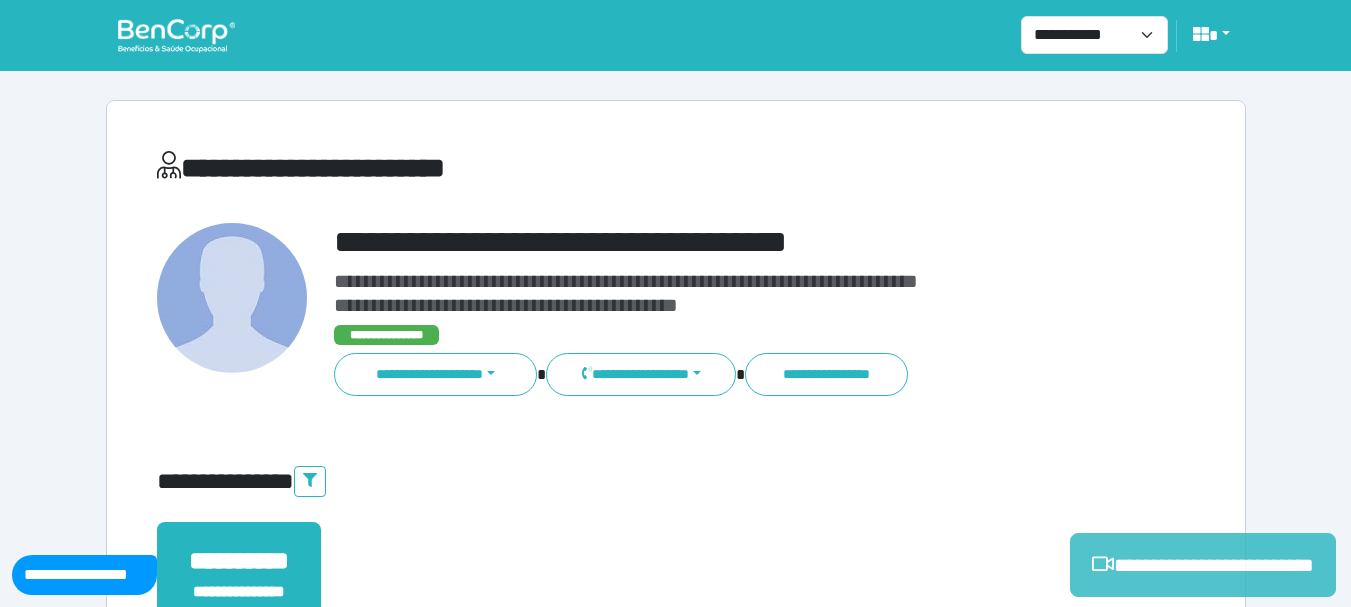 click on "**********" at bounding box center [1203, 565] 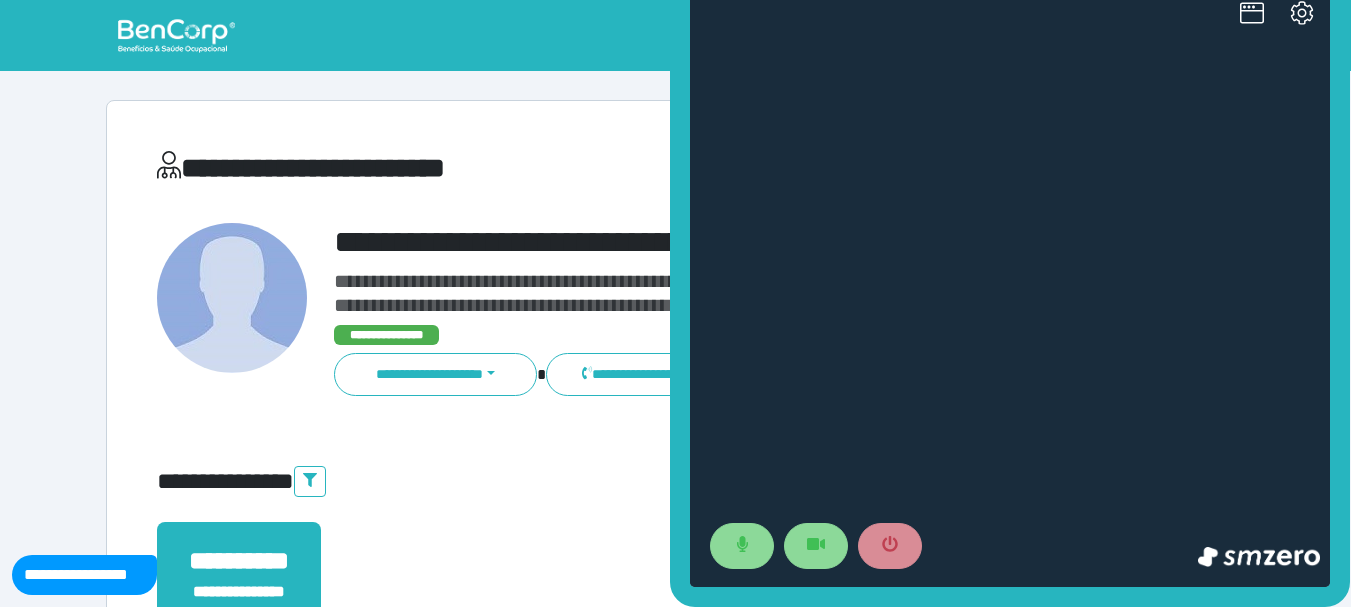 scroll, scrollTop: 0, scrollLeft: 0, axis: both 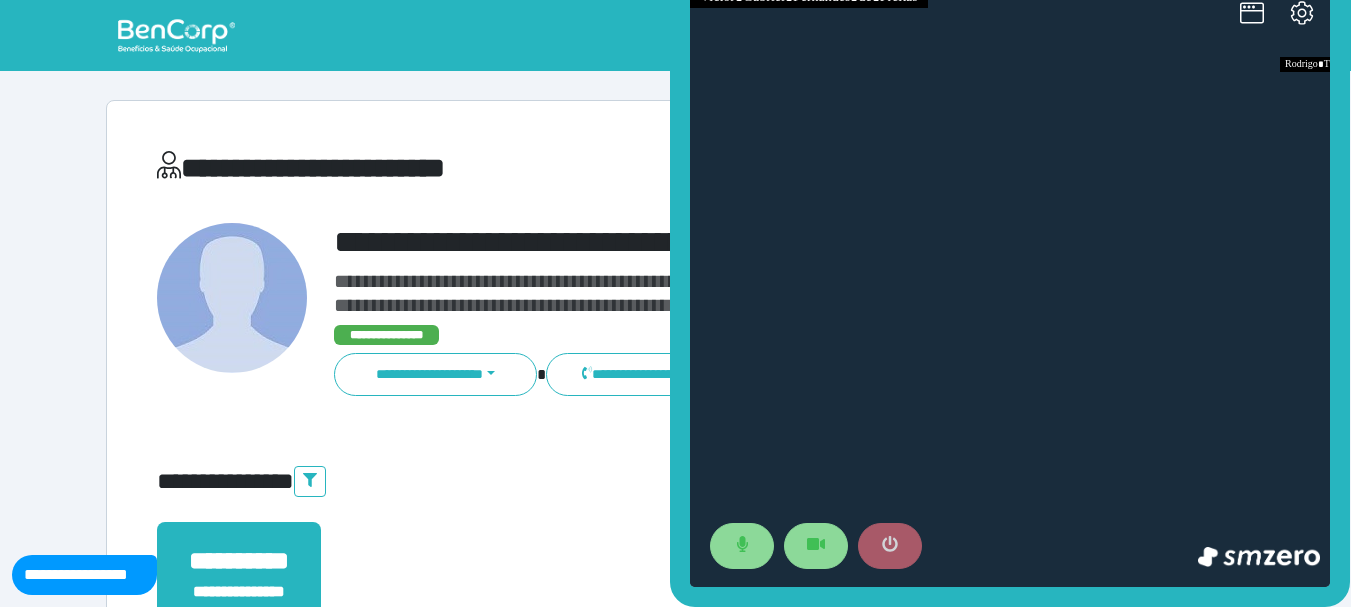 click at bounding box center [890, 546] 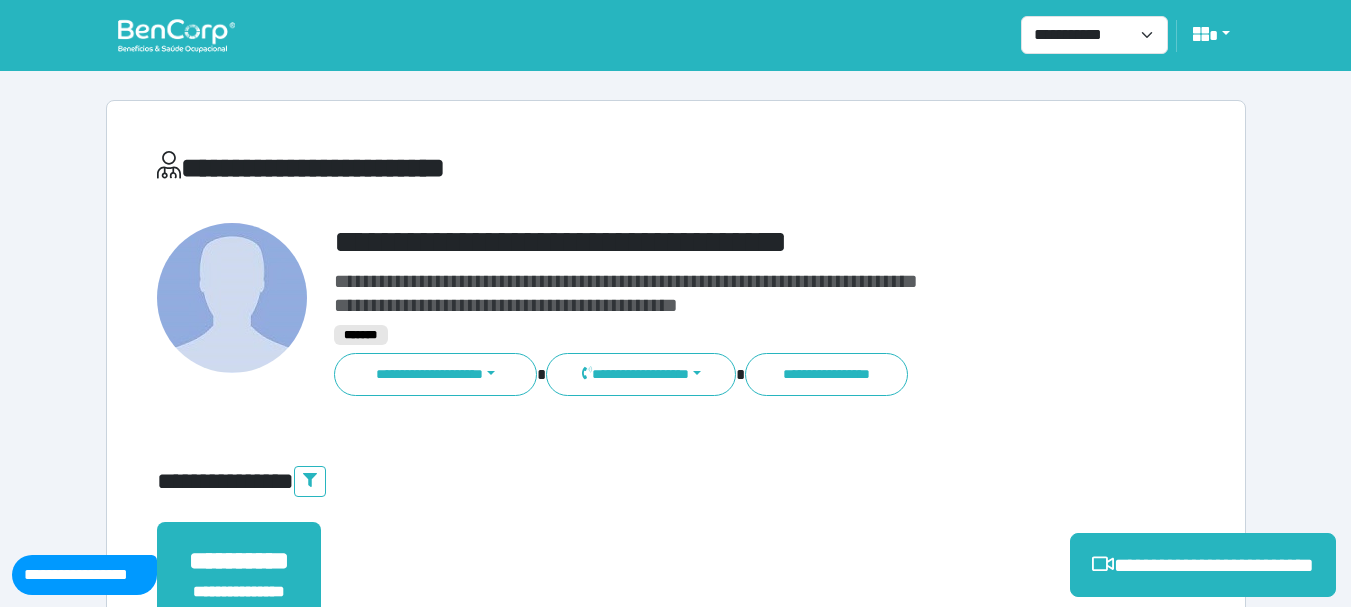 scroll, scrollTop: 400, scrollLeft: 0, axis: vertical 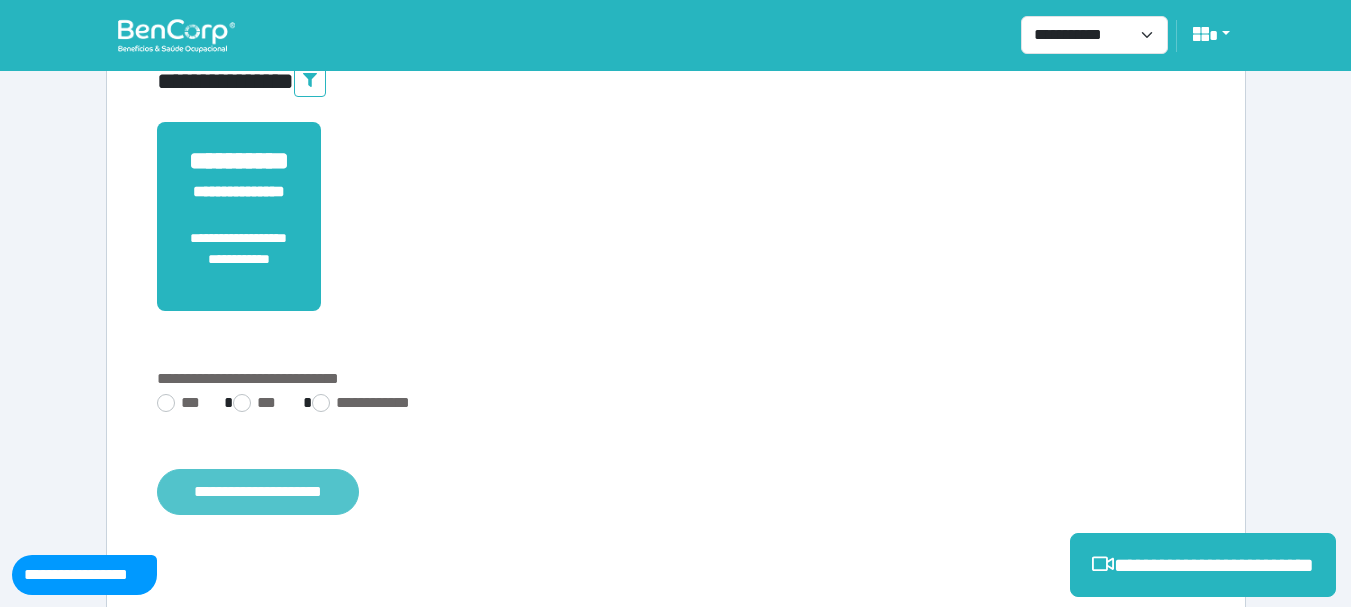 click on "**********" at bounding box center [258, 492] 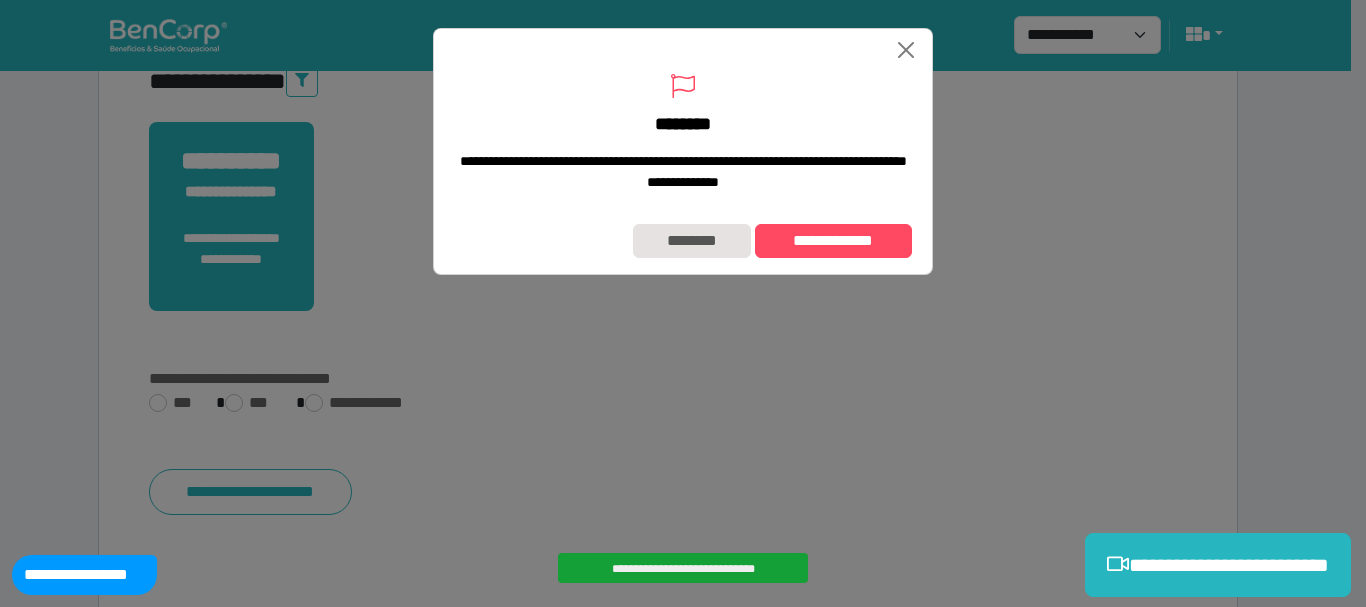 click on "**********" at bounding box center (683, 241) 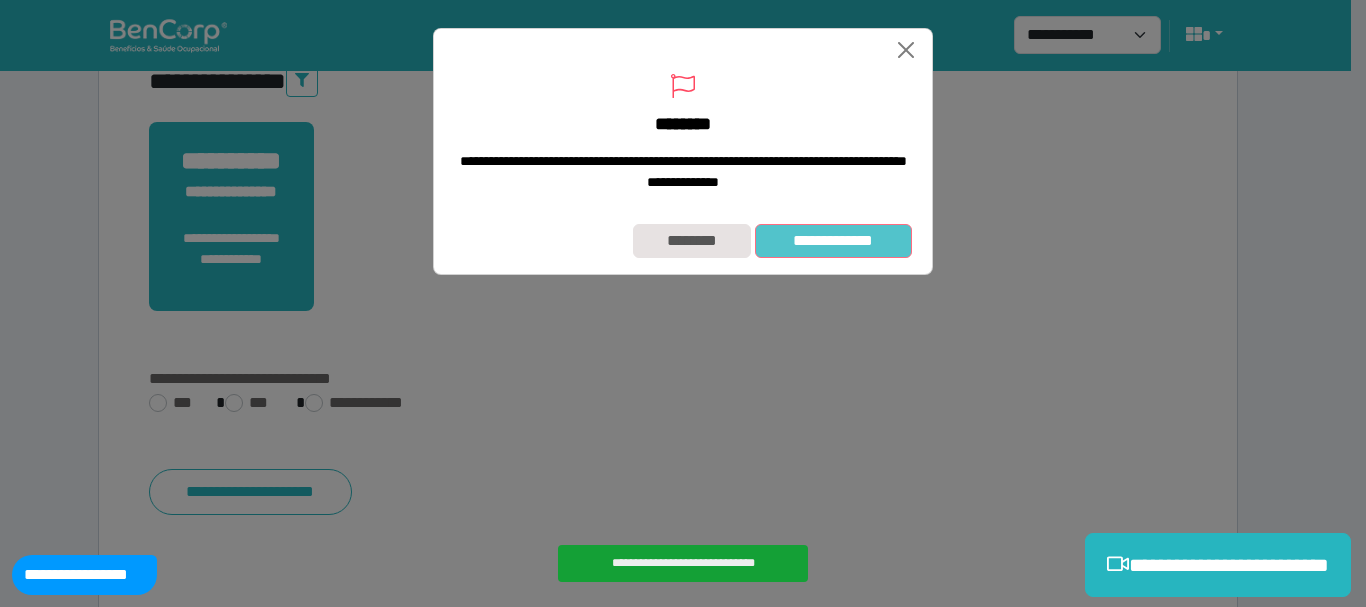 click on "**********" at bounding box center (833, 241) 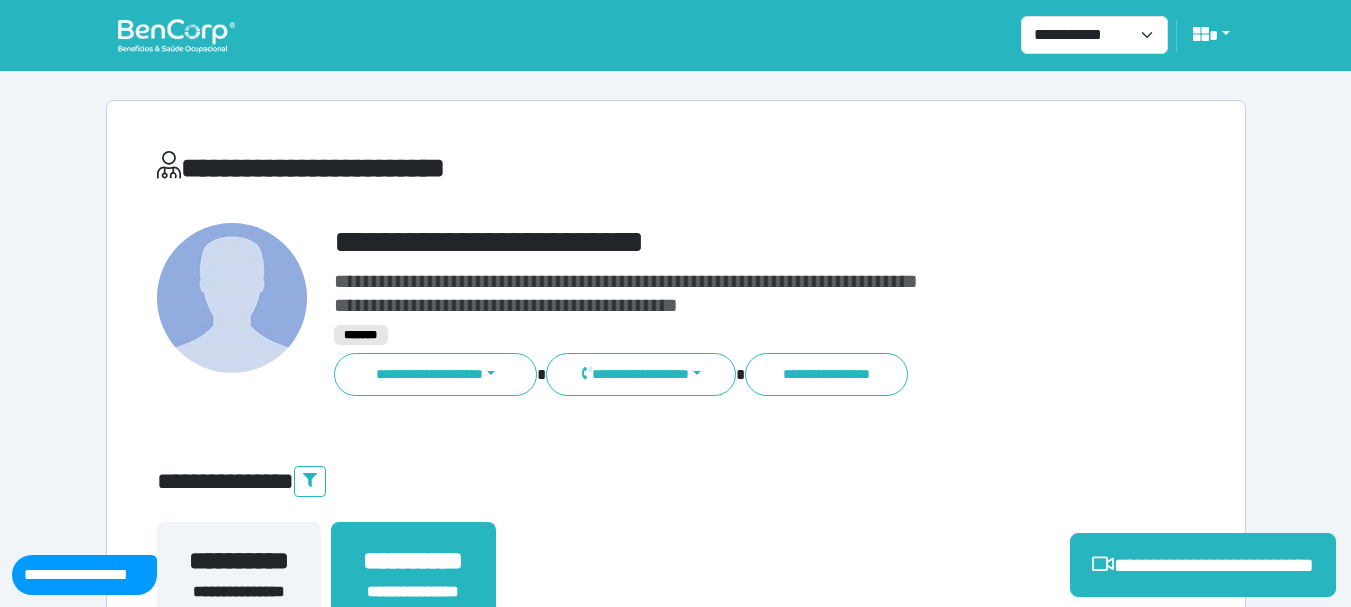 scroll, scrollTop: 0, scrollLeft: 0, axis: both 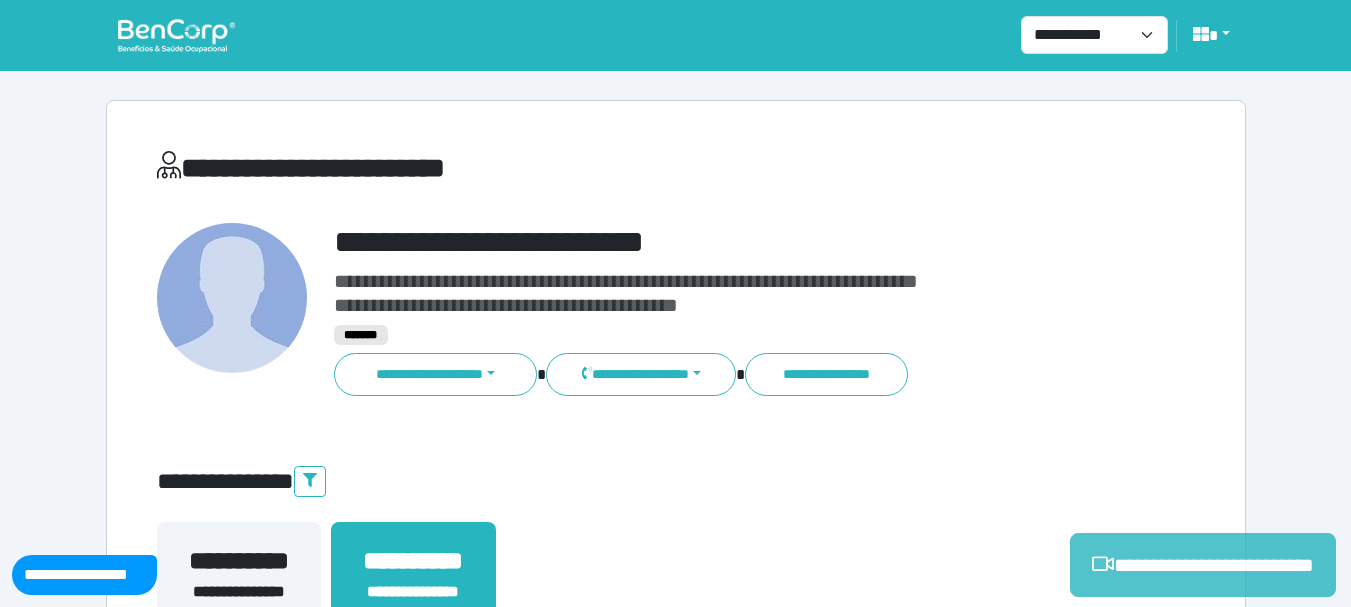 click on "**********" at bounding box center (1203, 565) 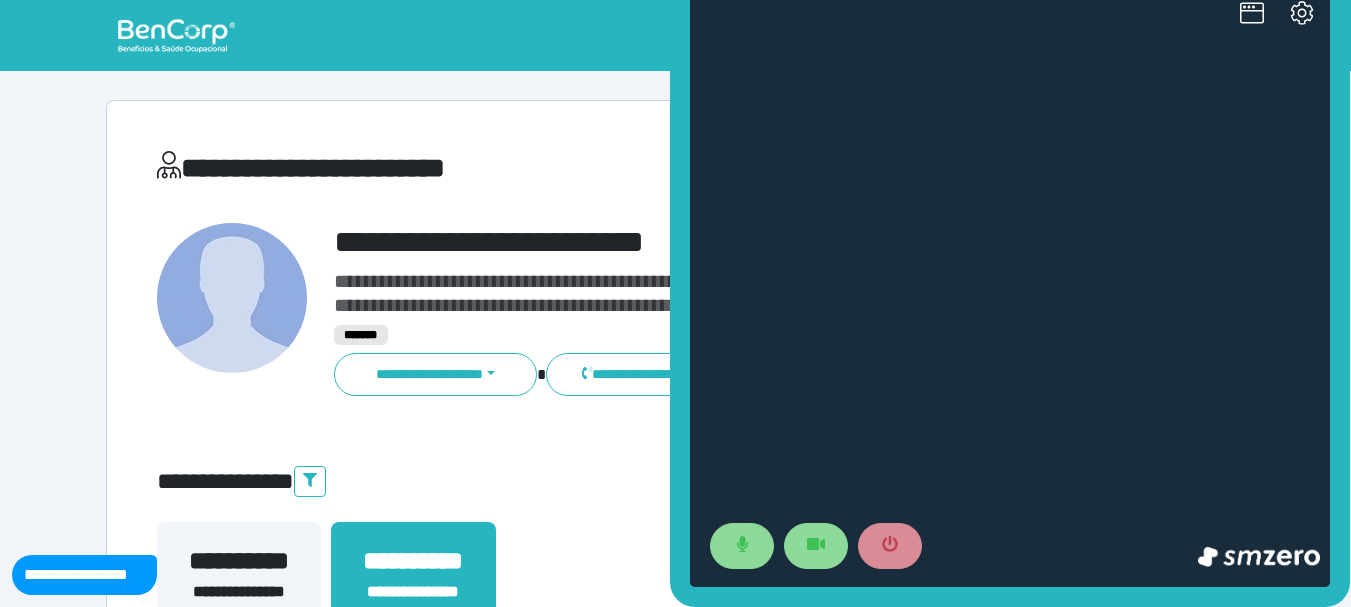 scroll, scrollTop: 0, scrollLeft: 0, axis: both 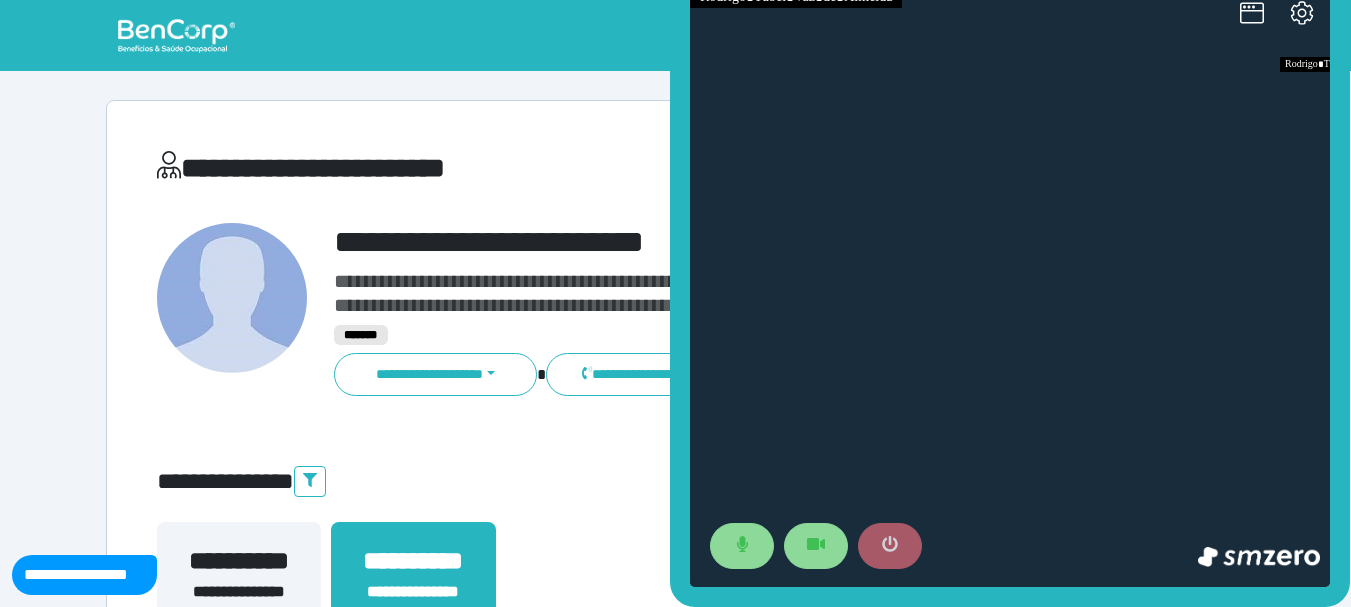 click 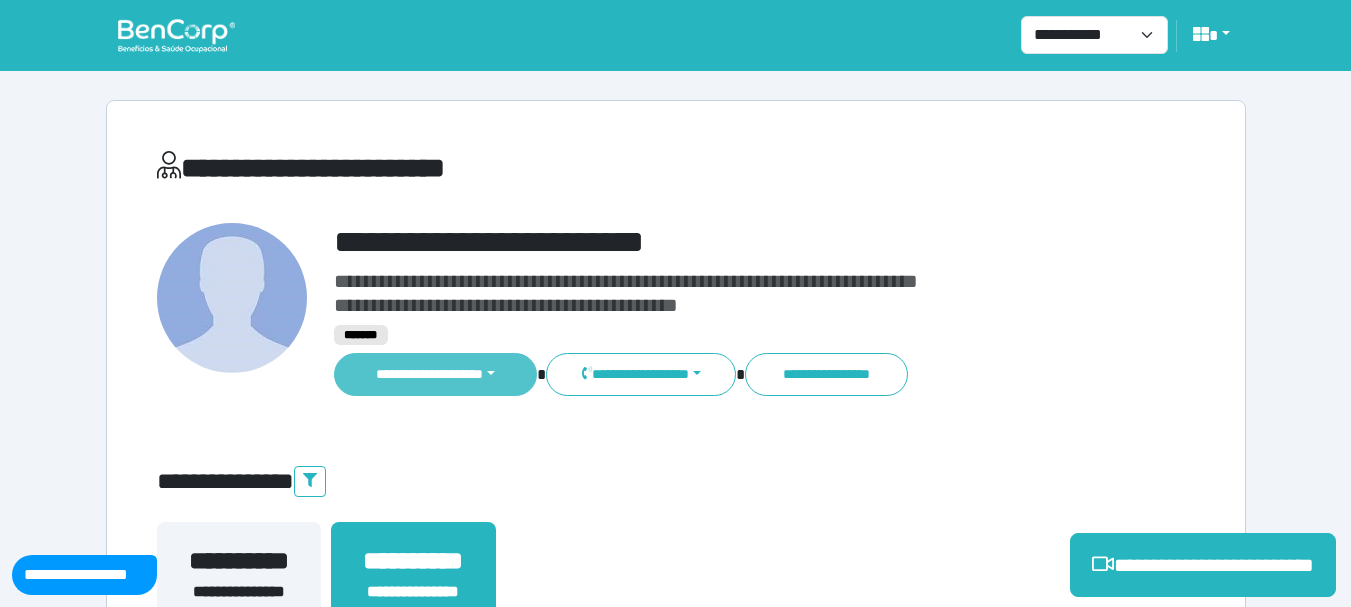 click on "**********" at bounding box center [436, 374] 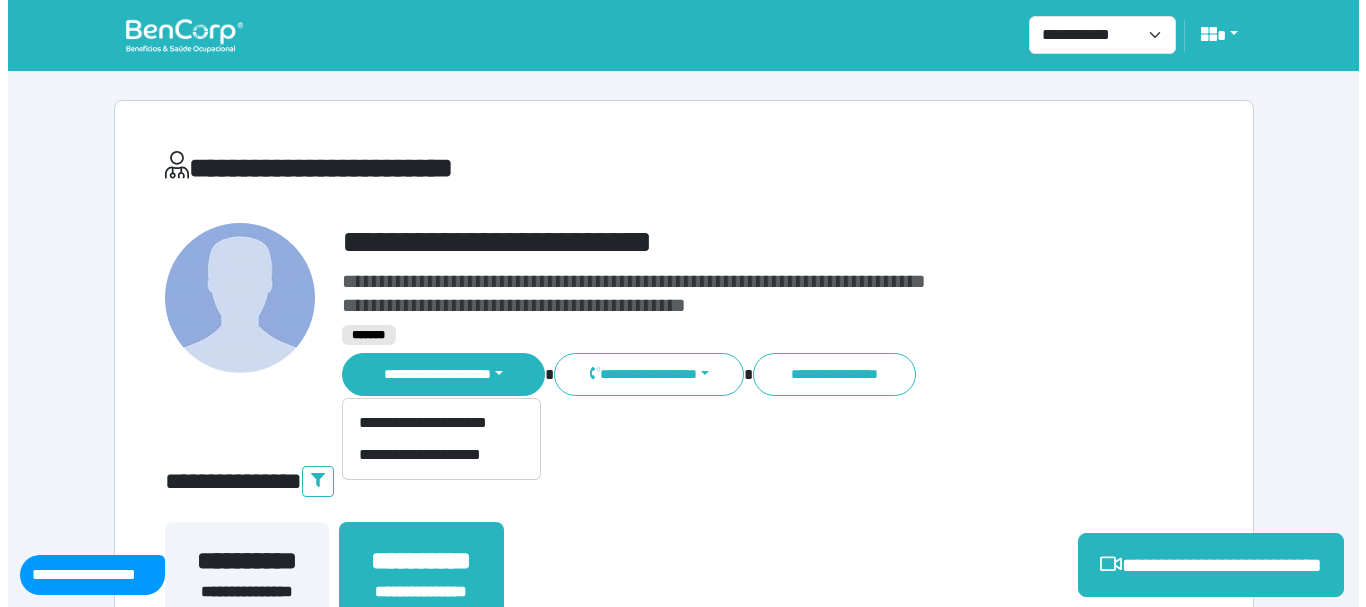 scroll, scrollTop: 200, scrollLeft: 0, axis: vertical 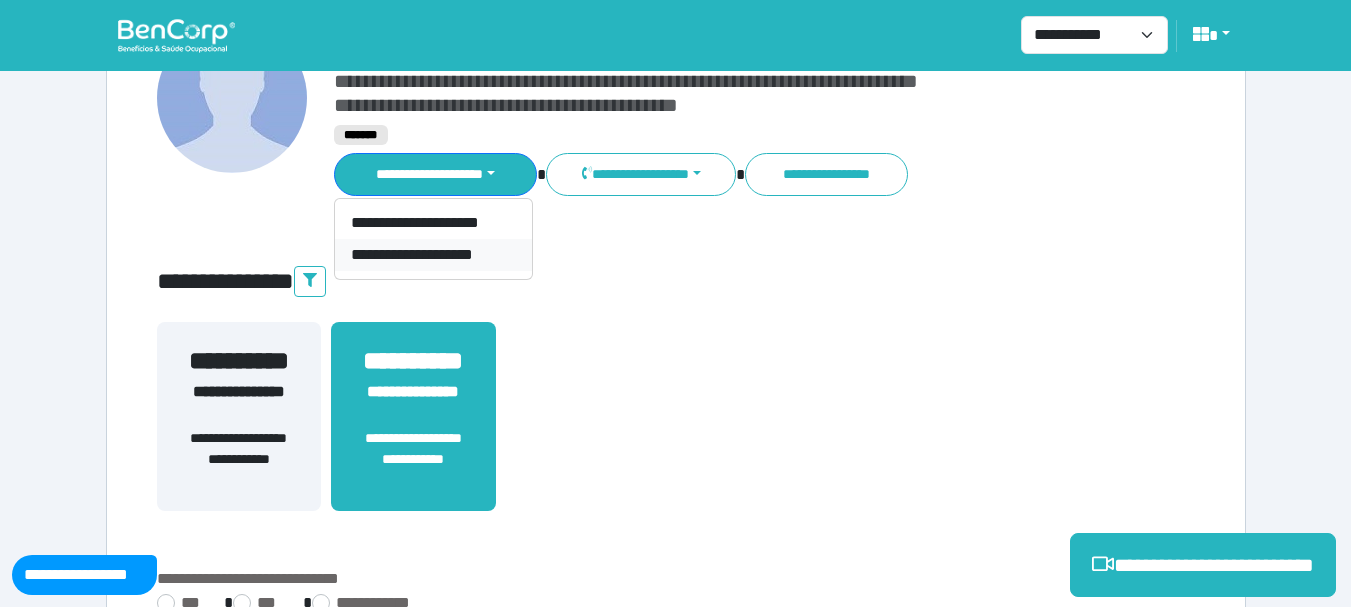 click on "**********" at bounding box center [433, 255] 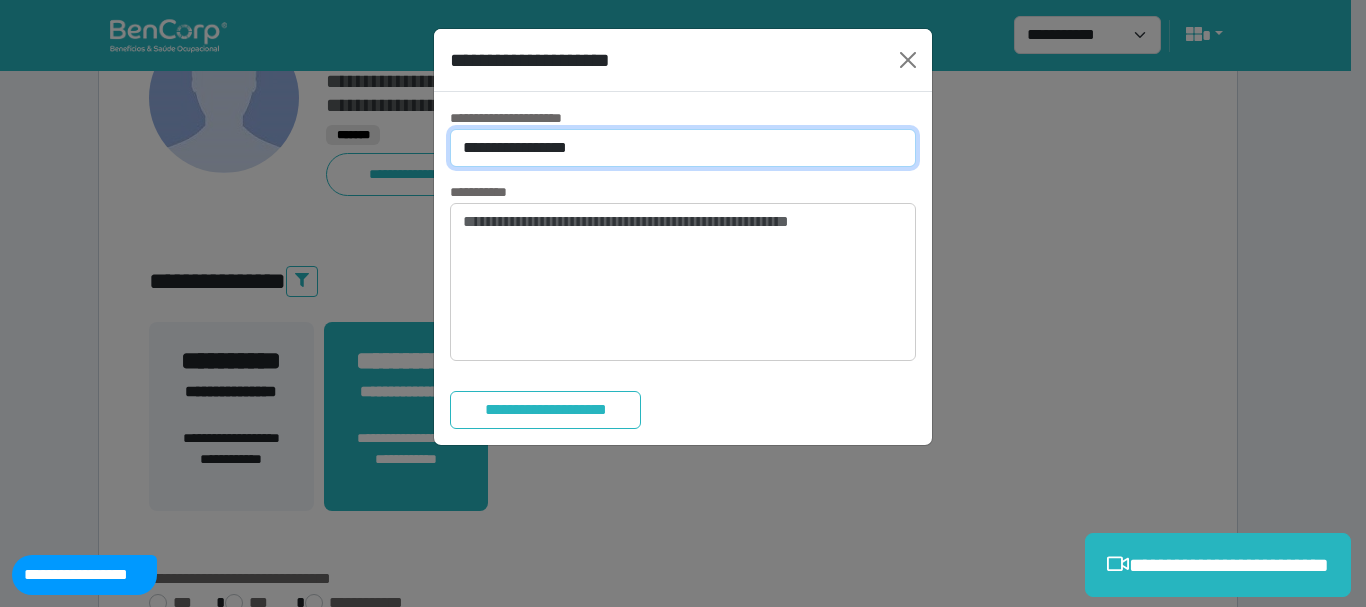click on "**********" at bounding box center (683, 148) 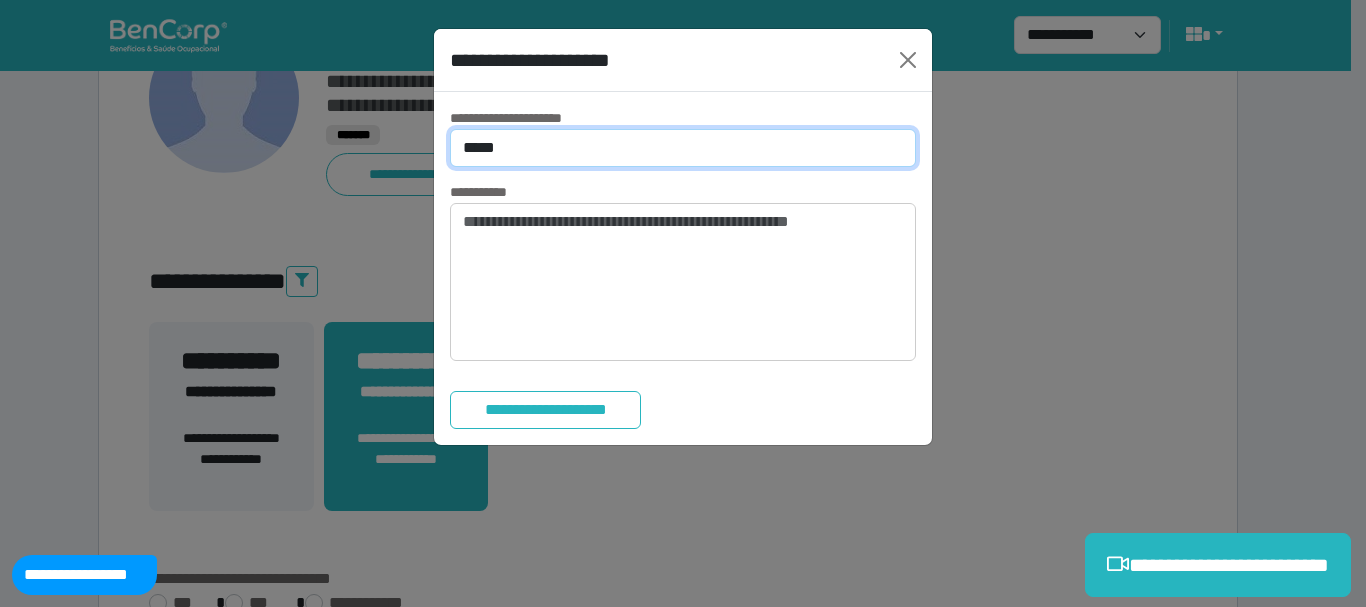 click on "**********" at bounding box center [683, 148] 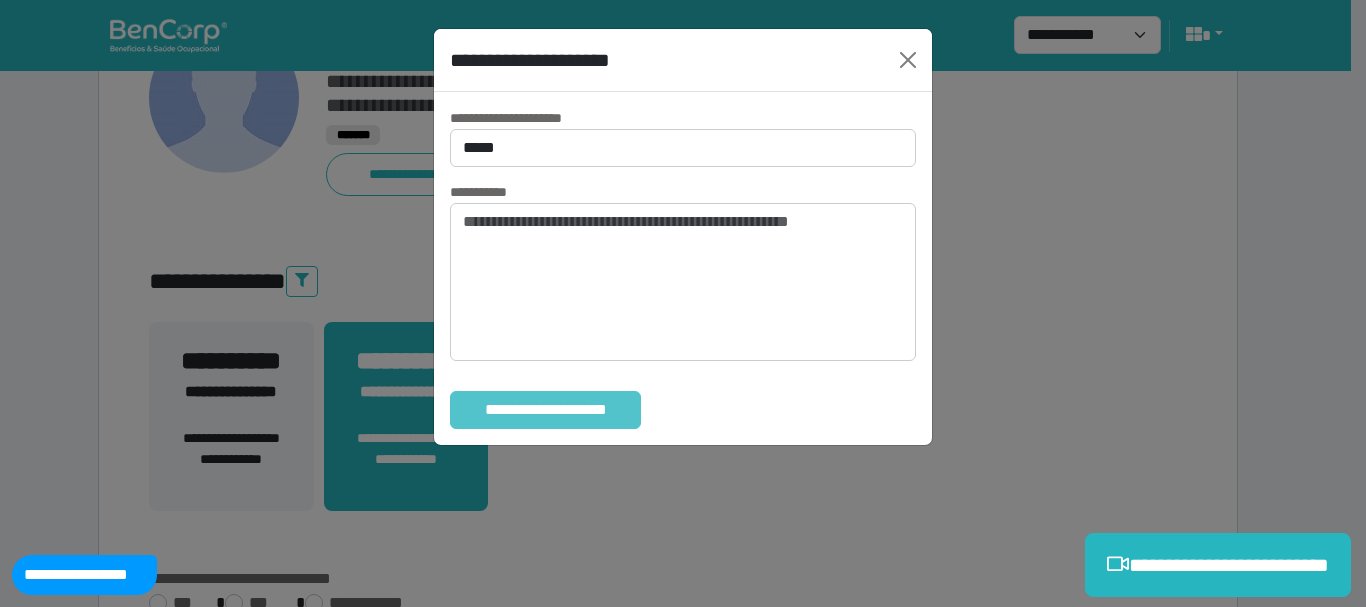 click on "**********" at bounding box center (545, 410) 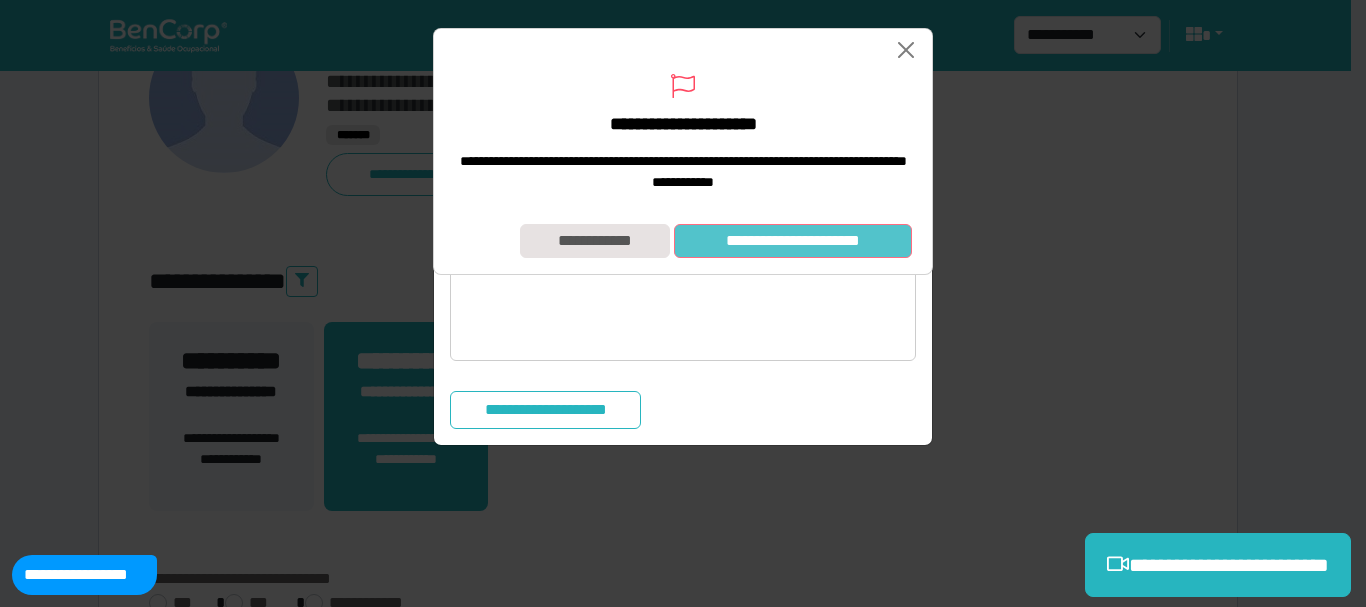 click on "**********" at bounding box center (793, 241) 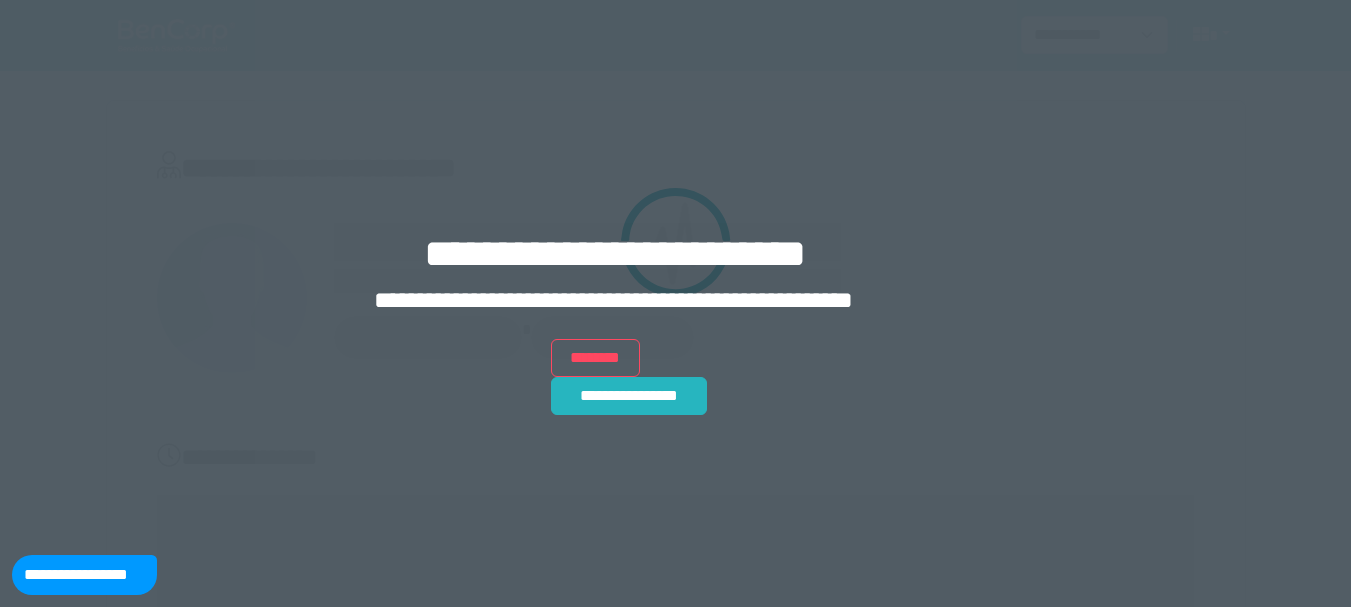 scroll, scrollTop: 0, scrollLeft: 0, axis: both 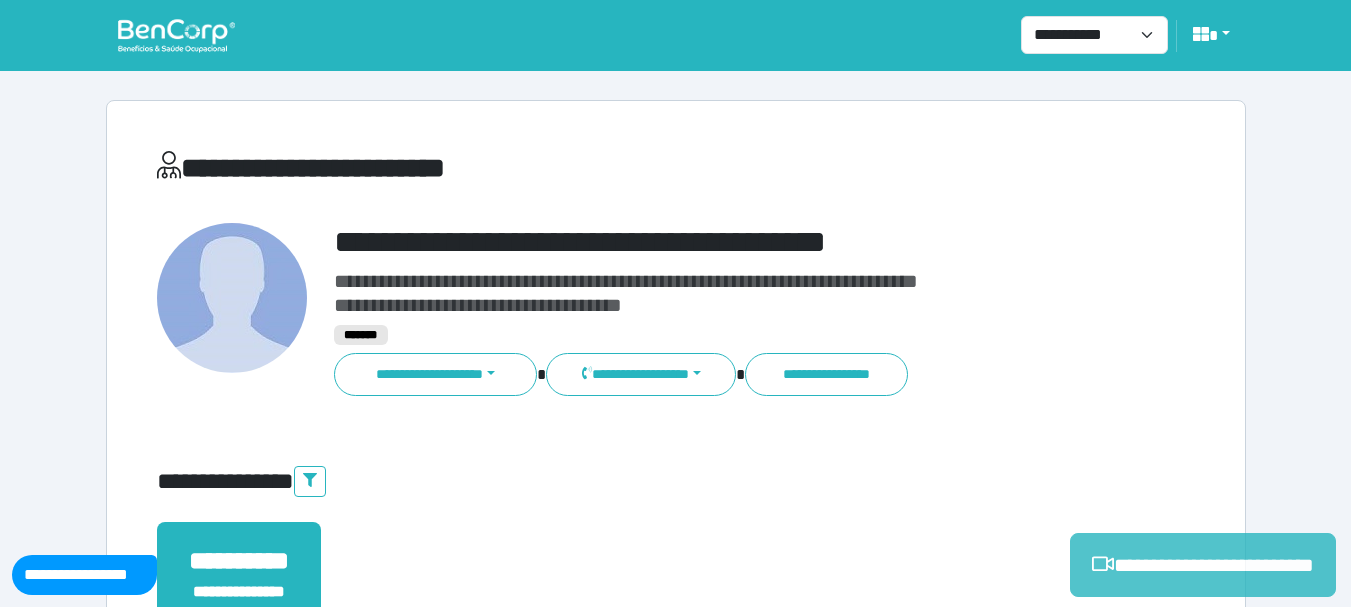 click on "**********" at bounding box center [1203, 565] 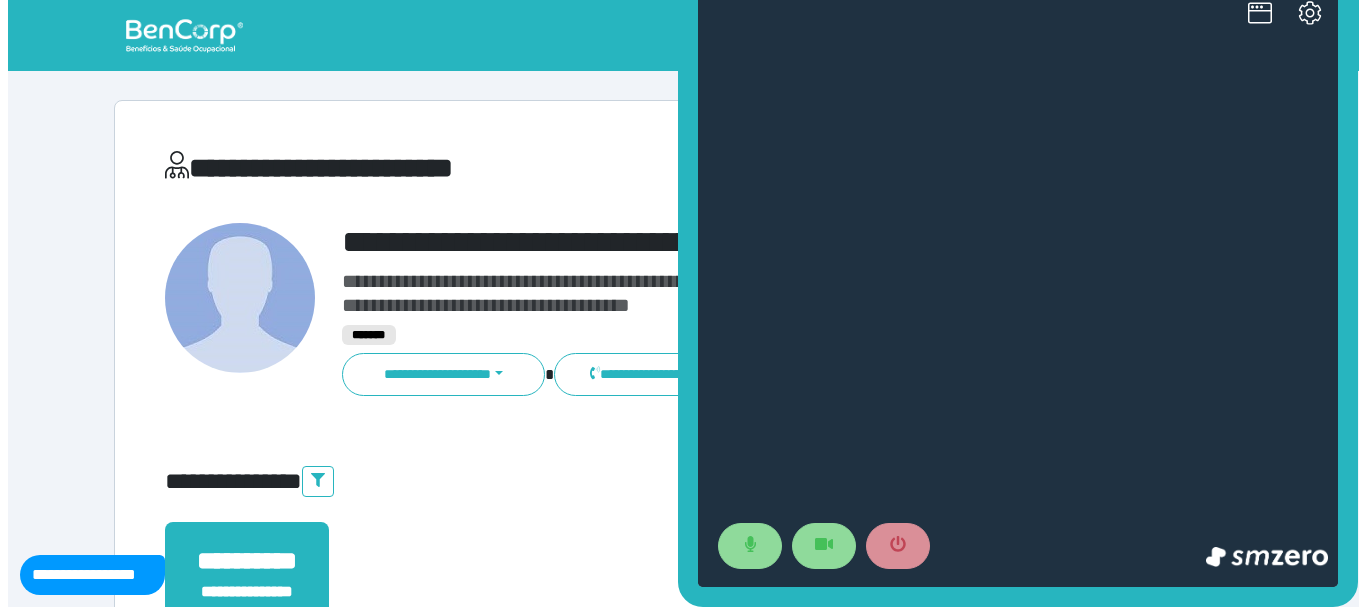 scroll, scrollTop: 0, scrollLeft: 0, axis: both 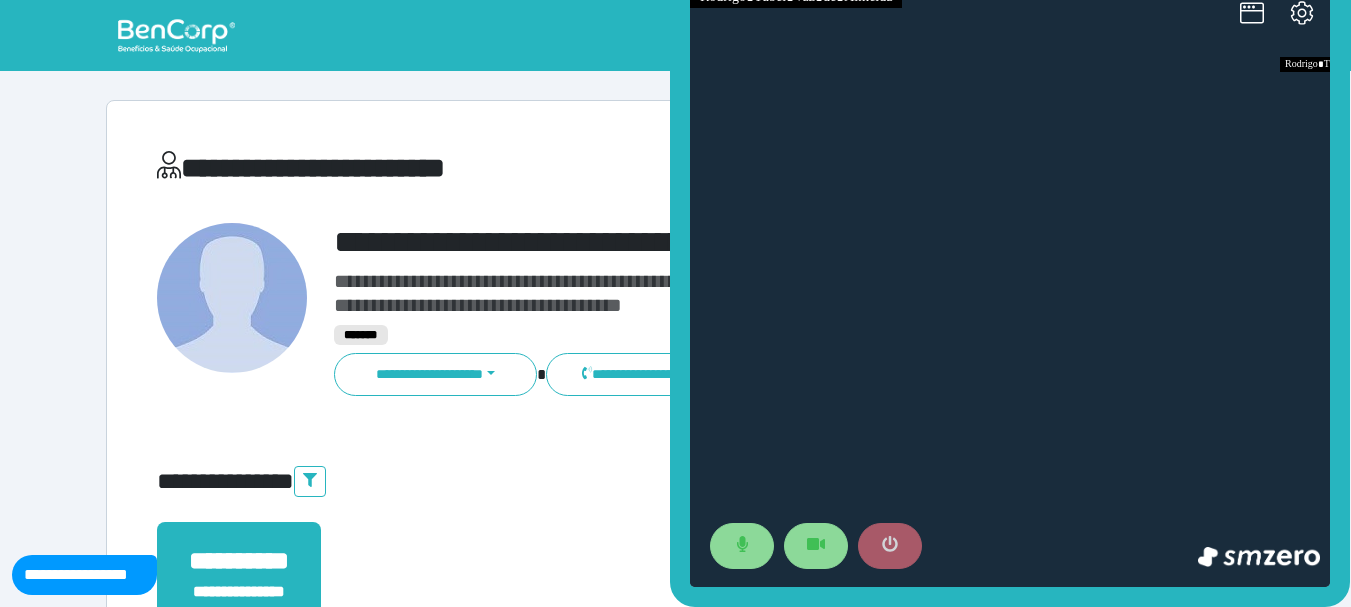 click at bounding box center (890, 546) 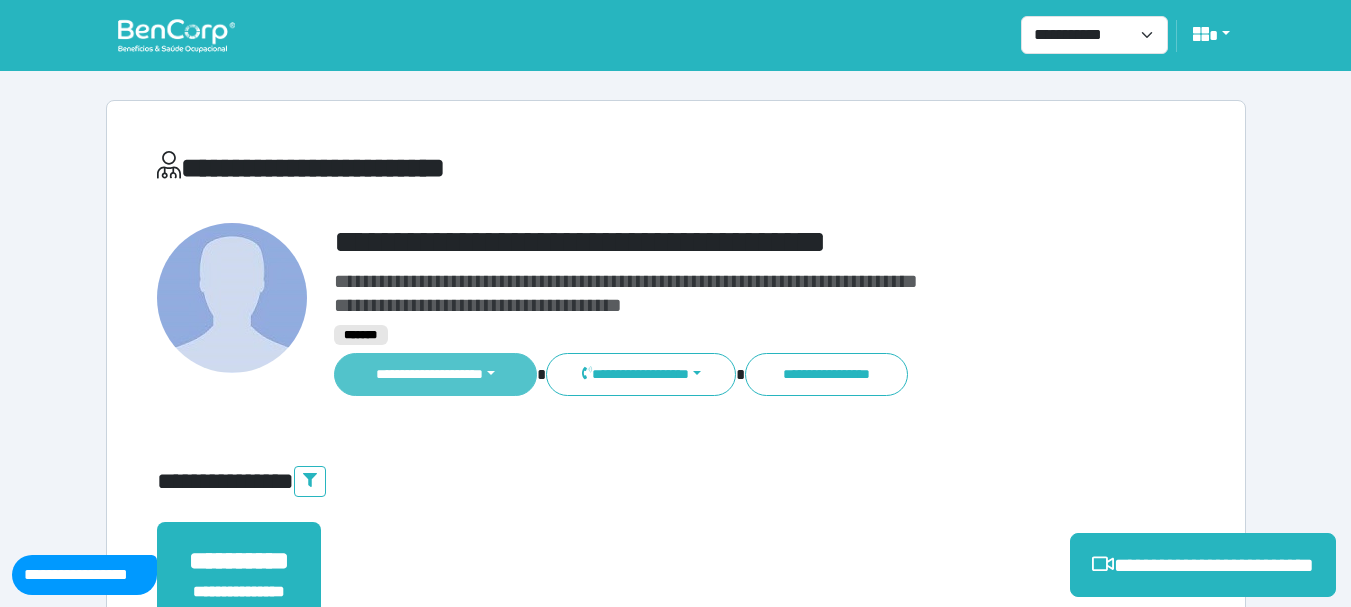 click on "**********" at bounding box center [436, 374] 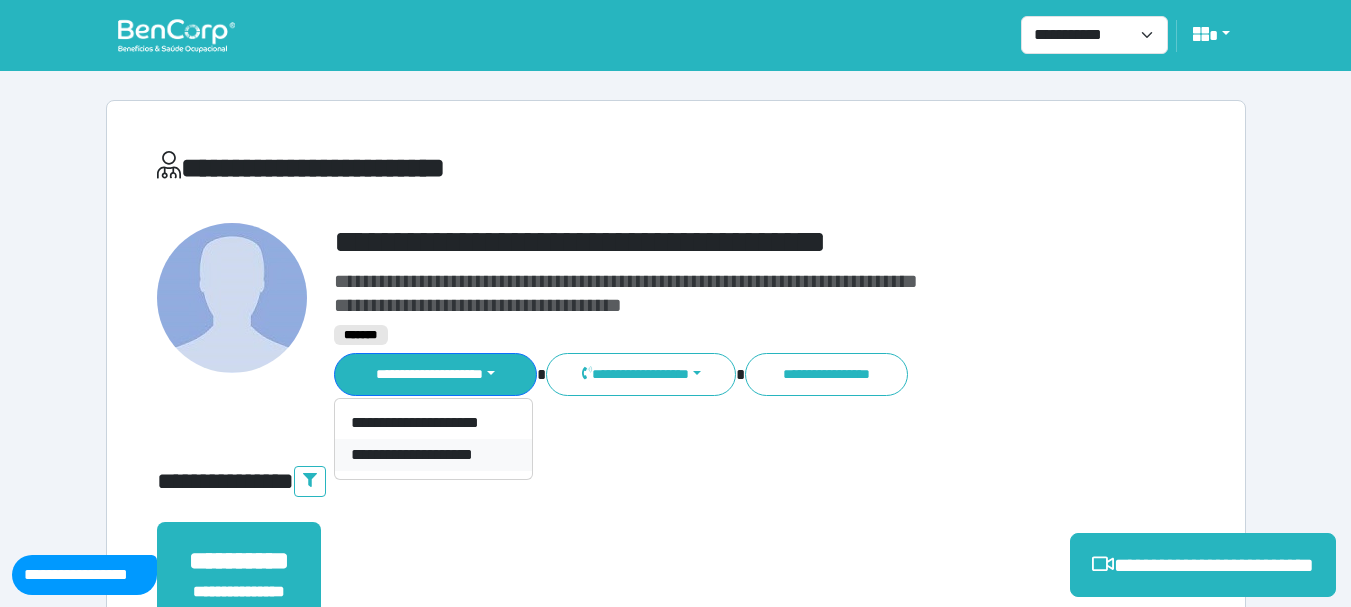 click on "**********" at bounding box center (433, 455) 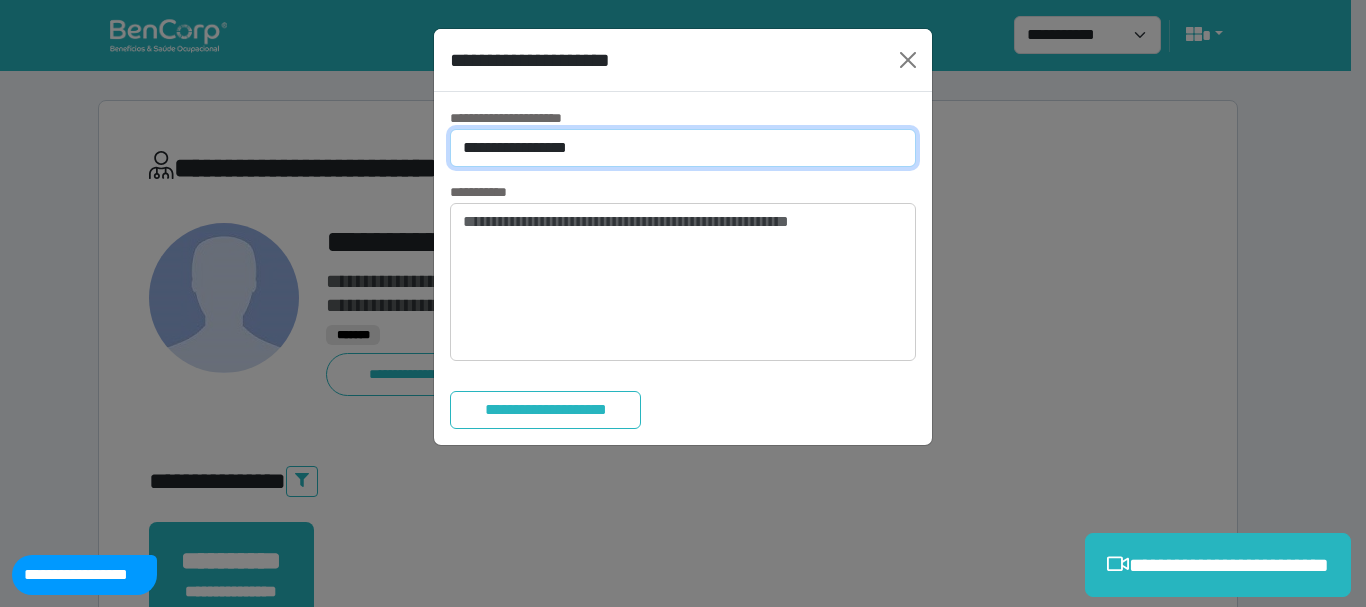 click on "**********" at bounding box center [683, 148] 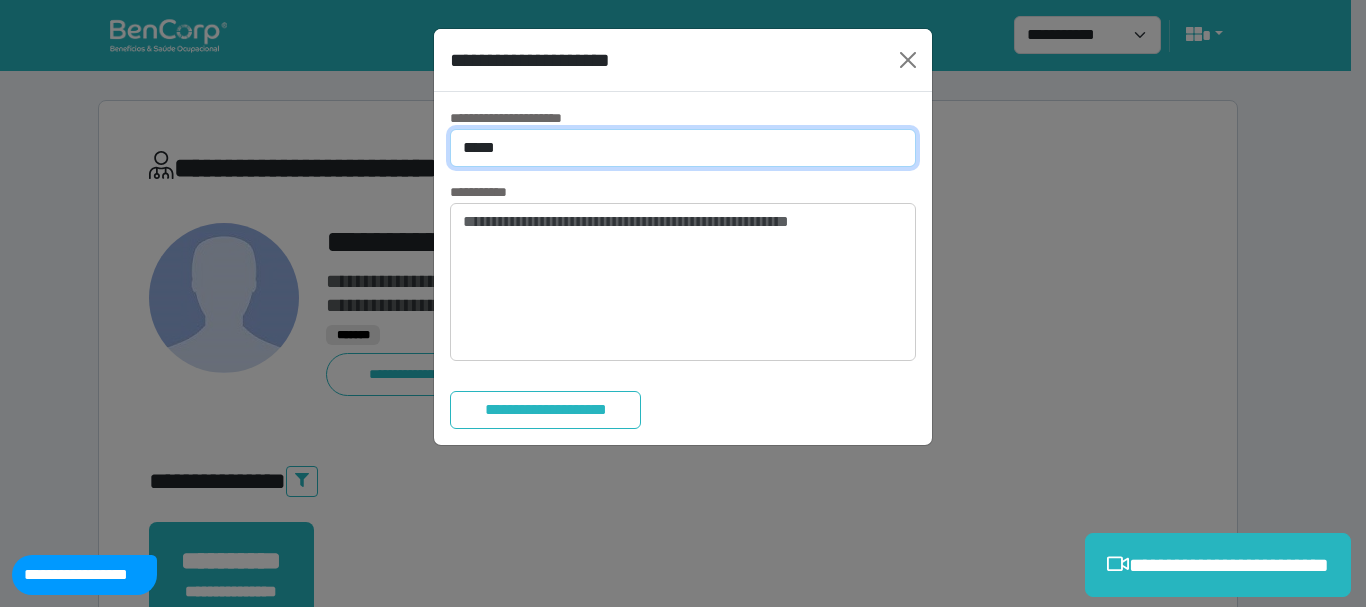 click on "**********" at bounding box center (683, 148) 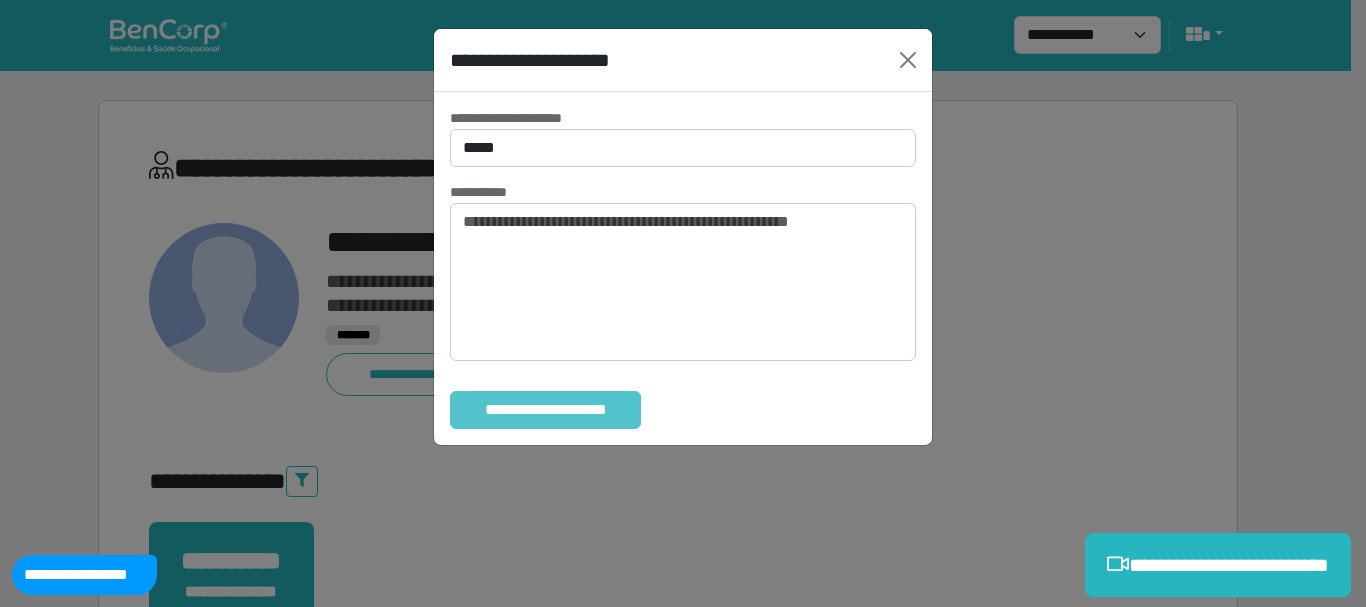 click on "**********" at bounding box center (545, 410) 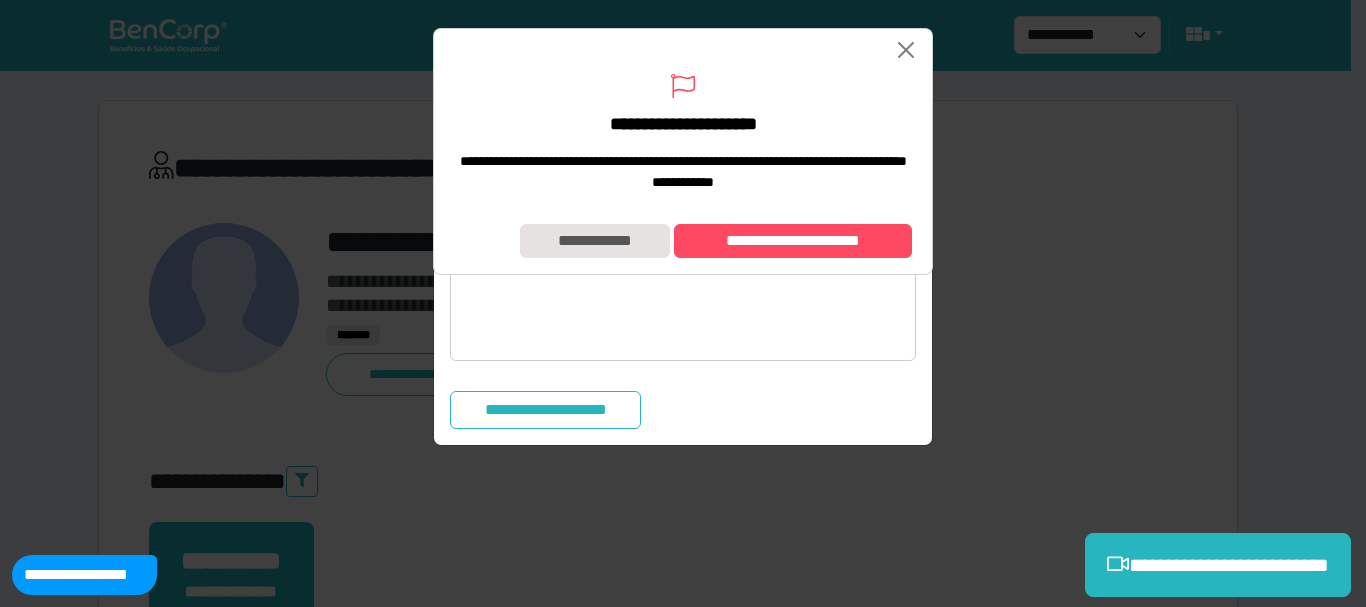 click on "**********" at bounding box center [683, 241] 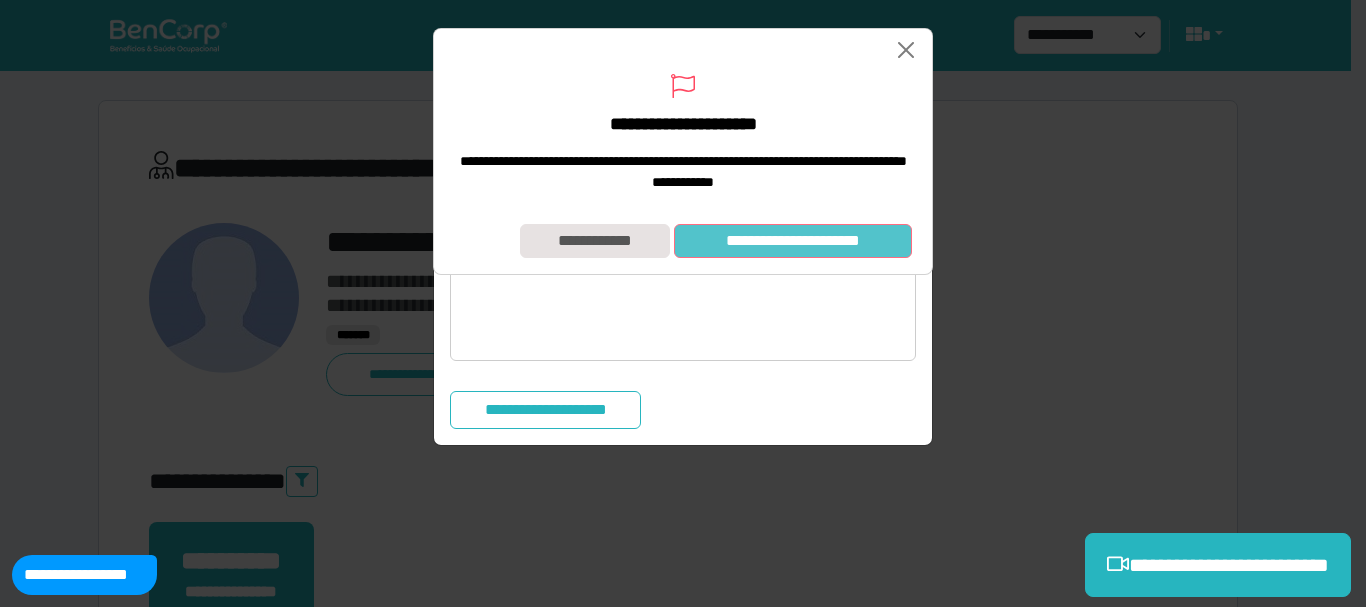 click on "**********" at bounding box center (793, 241) 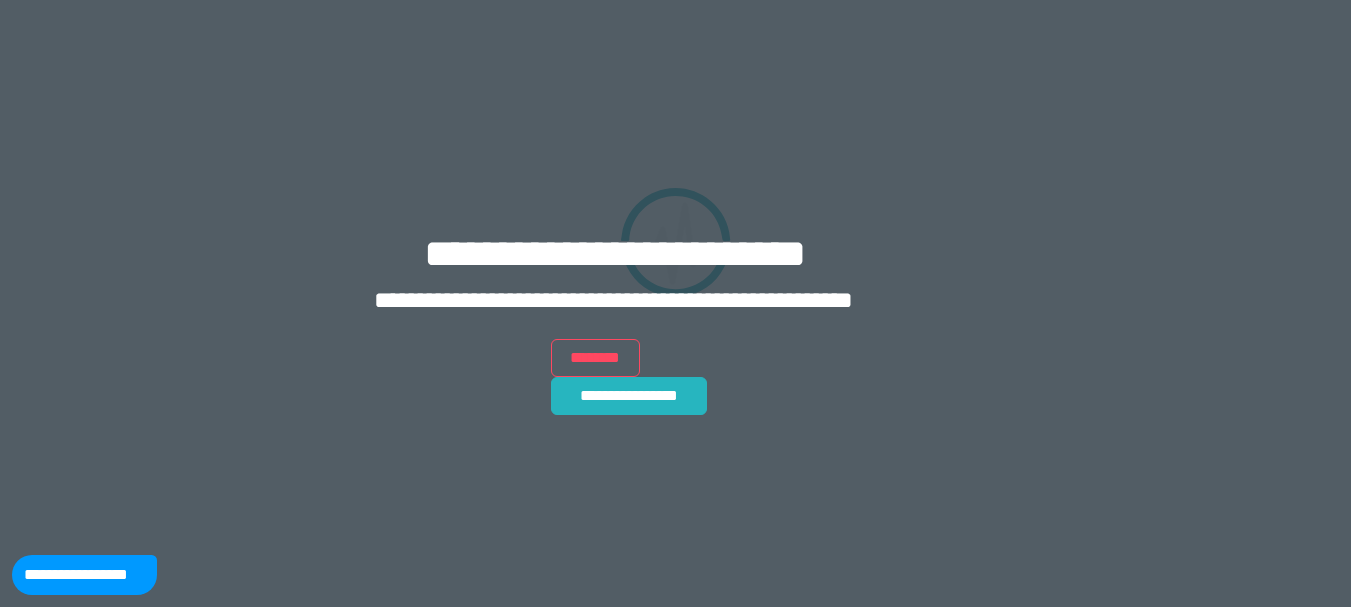 scroll, scrollTop: 0, scrollLeft: 0, axis: both 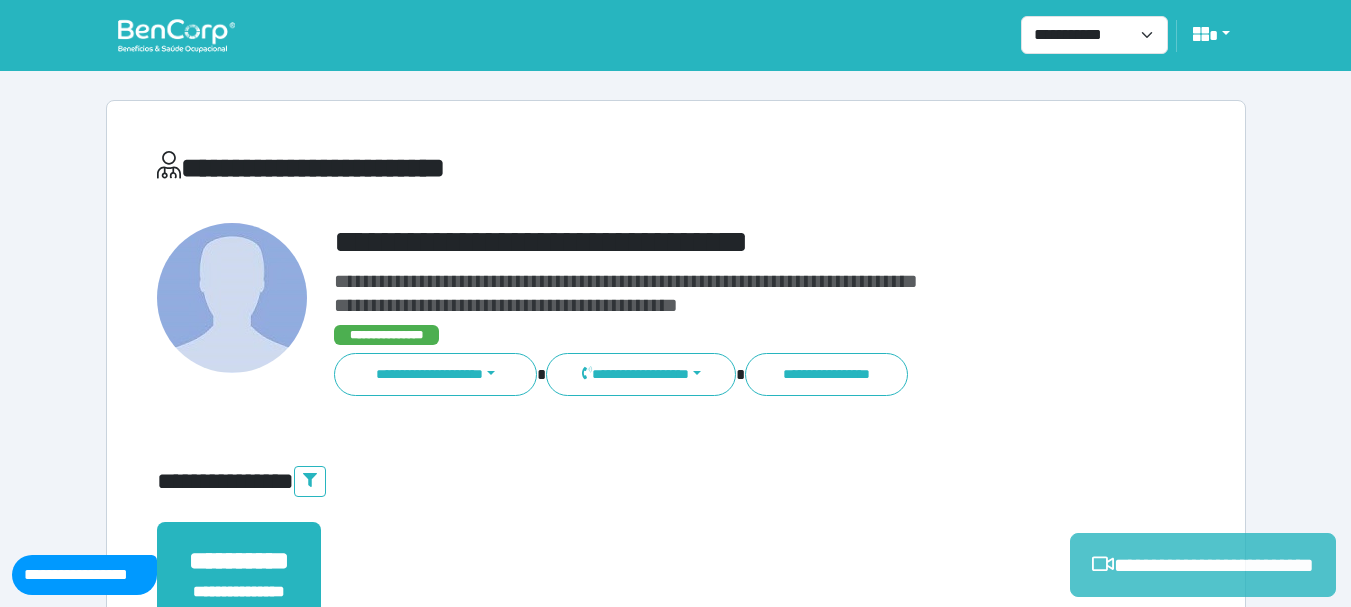 click on "**********" at bounding box center [1203, 565] 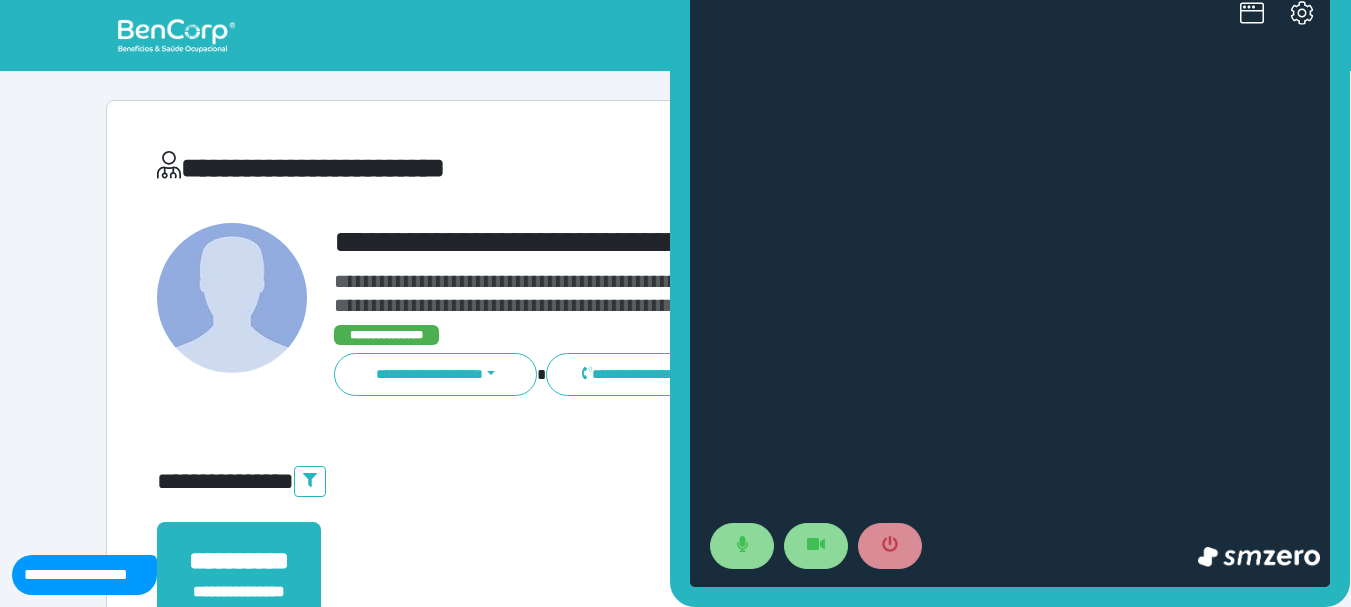 scroll, scrollTop: 0, scrollLeft: 0, axis: both 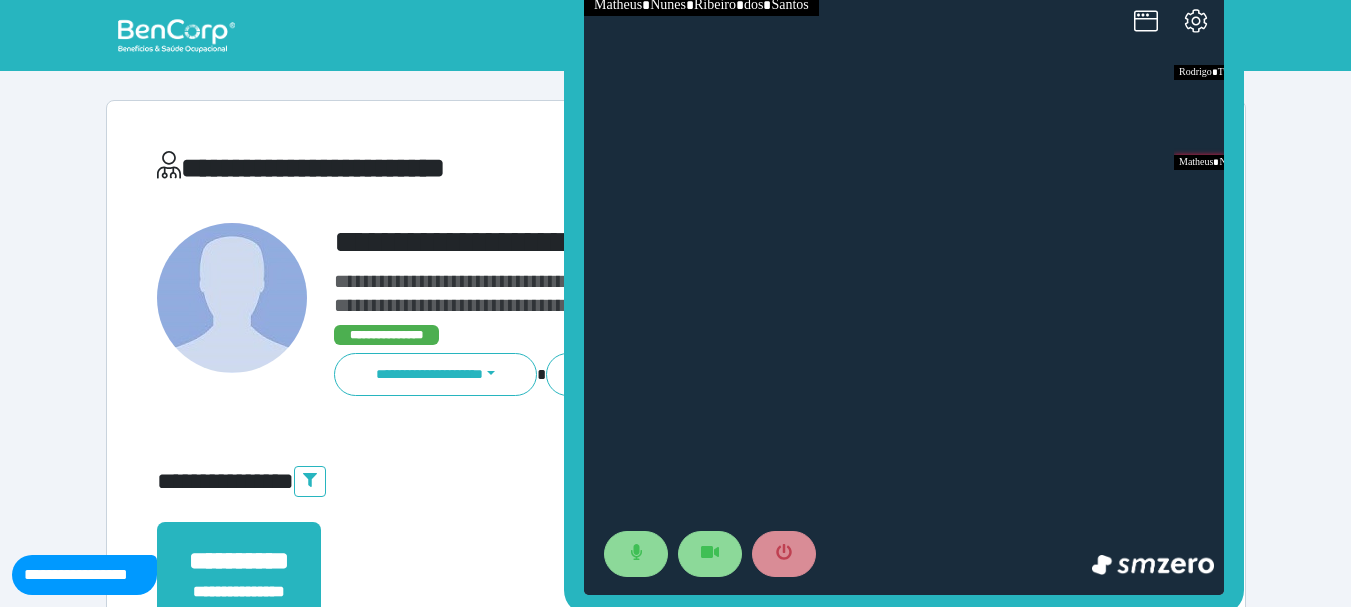 drag, startPoint x: 671, startPoint y: 71, endPoint x: 572, endPoint y: 79, distance: 99.32271 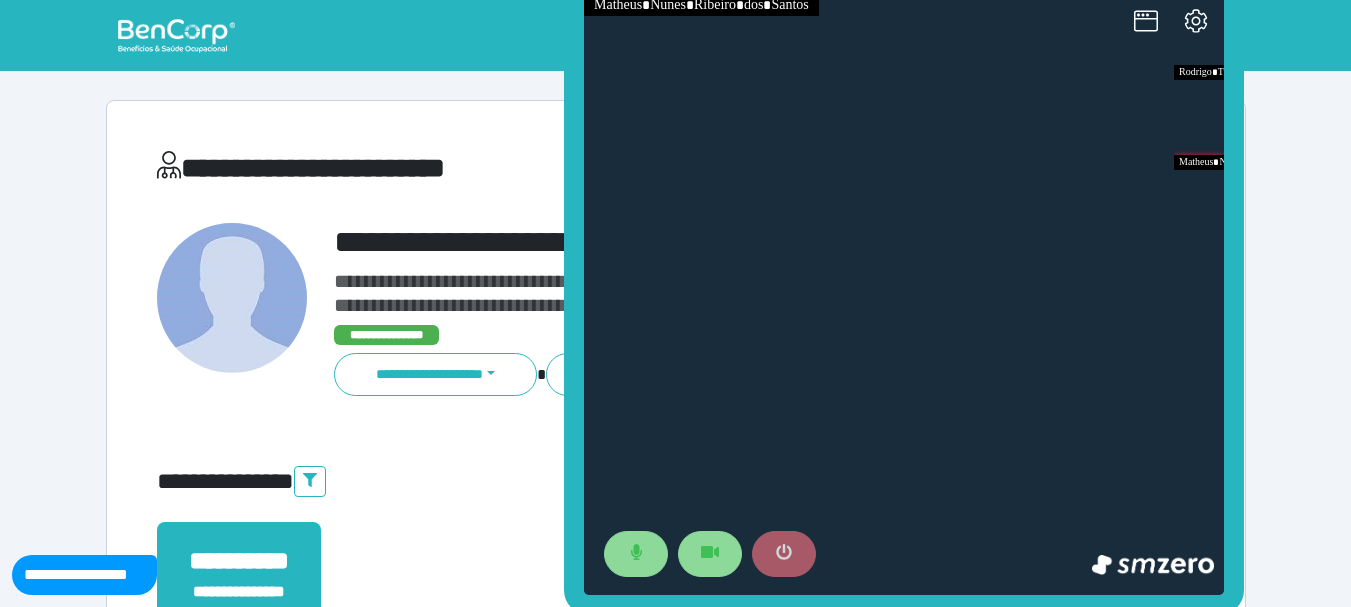 click at bounding box center (784, 554) 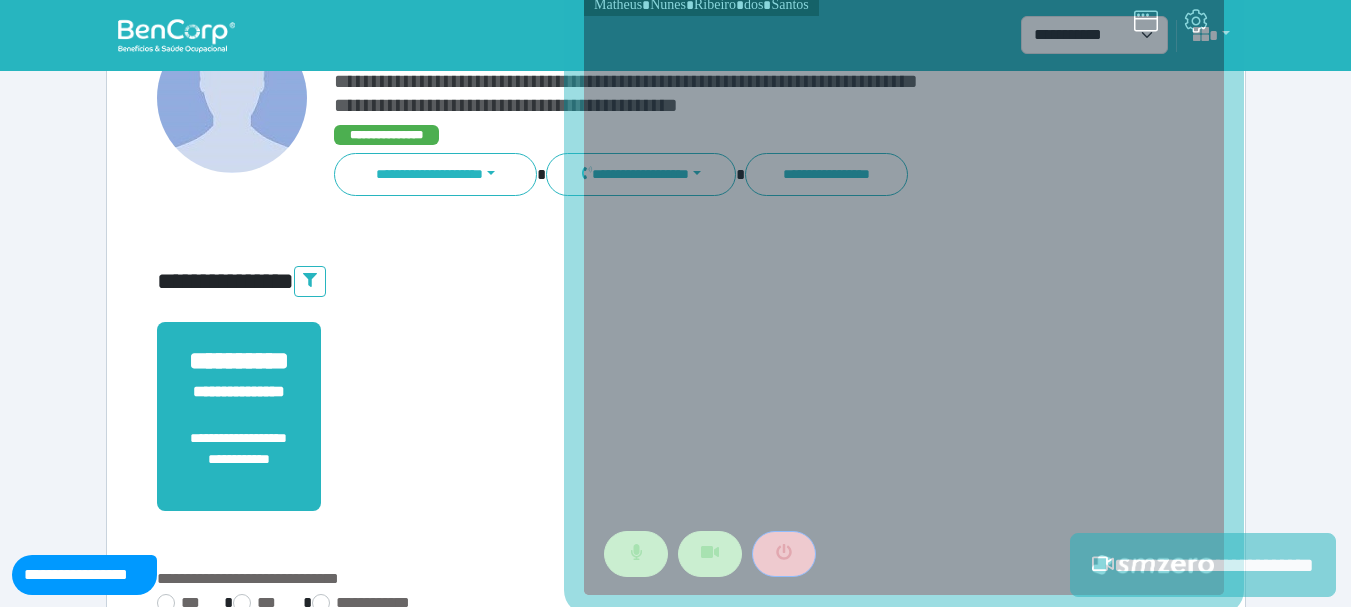 scroll, scrollTop: 500, scrollLeft: 0, axis: vertical 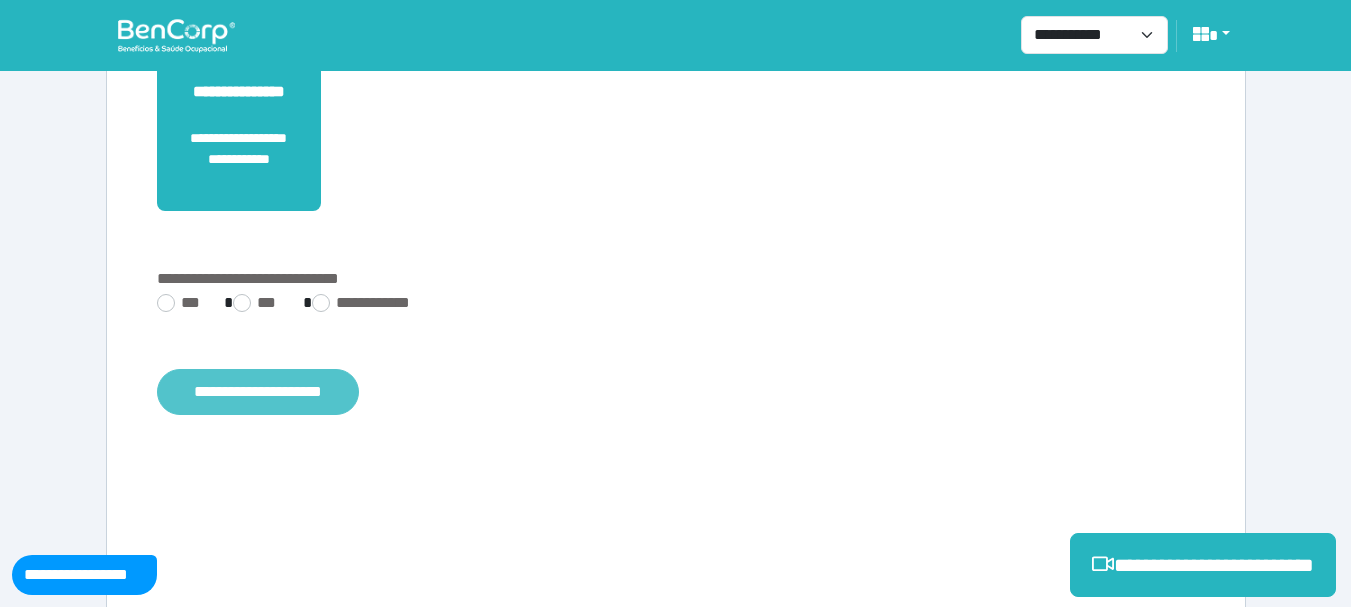 click on "**********" at bounding box center (258, 392) 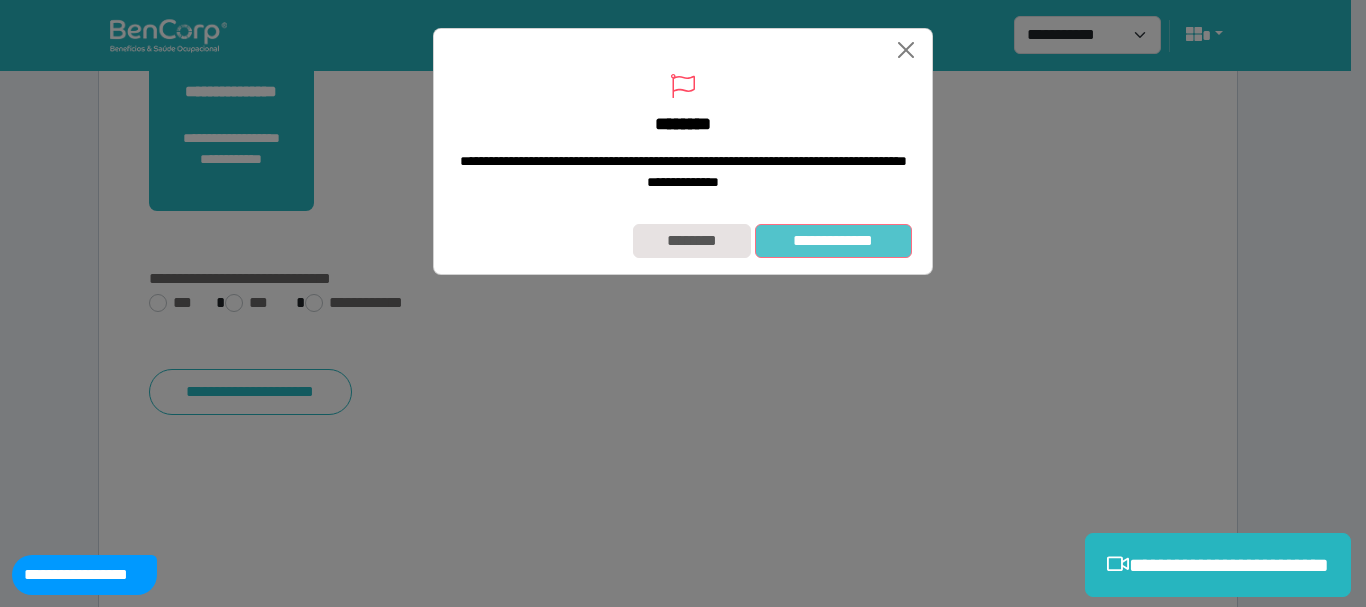 click on "**********" at bounding box center (833, 241) 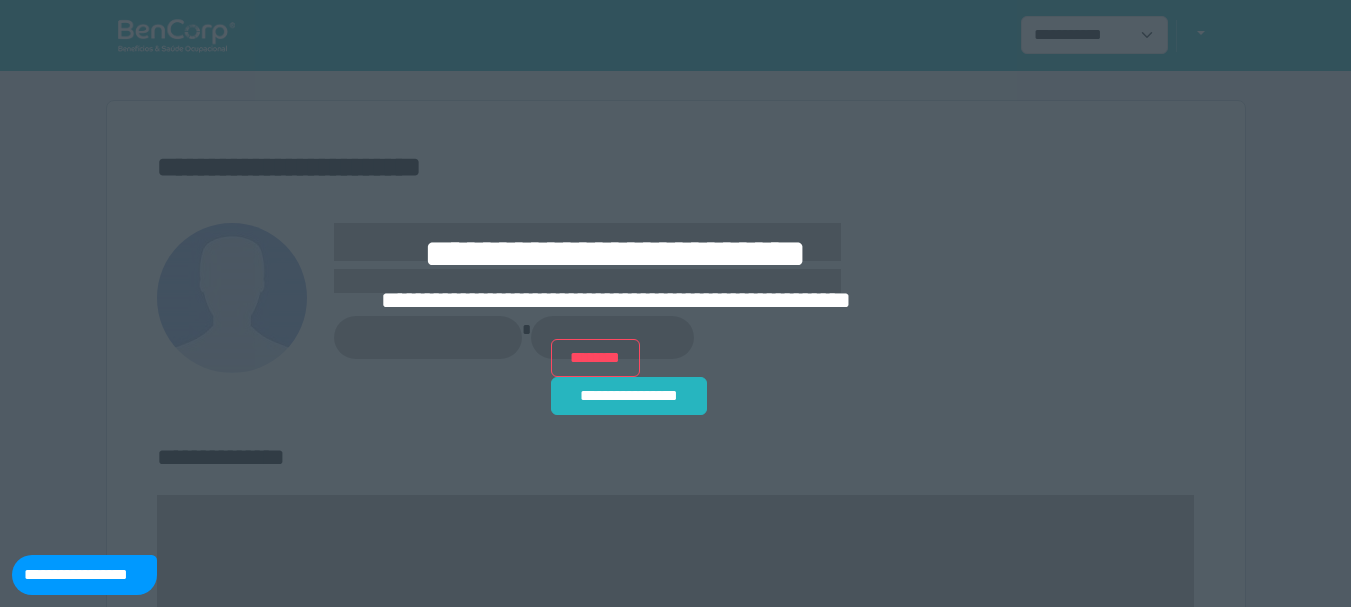 scroll, scrollTop: 0, scrollLeft: 0, axis: both 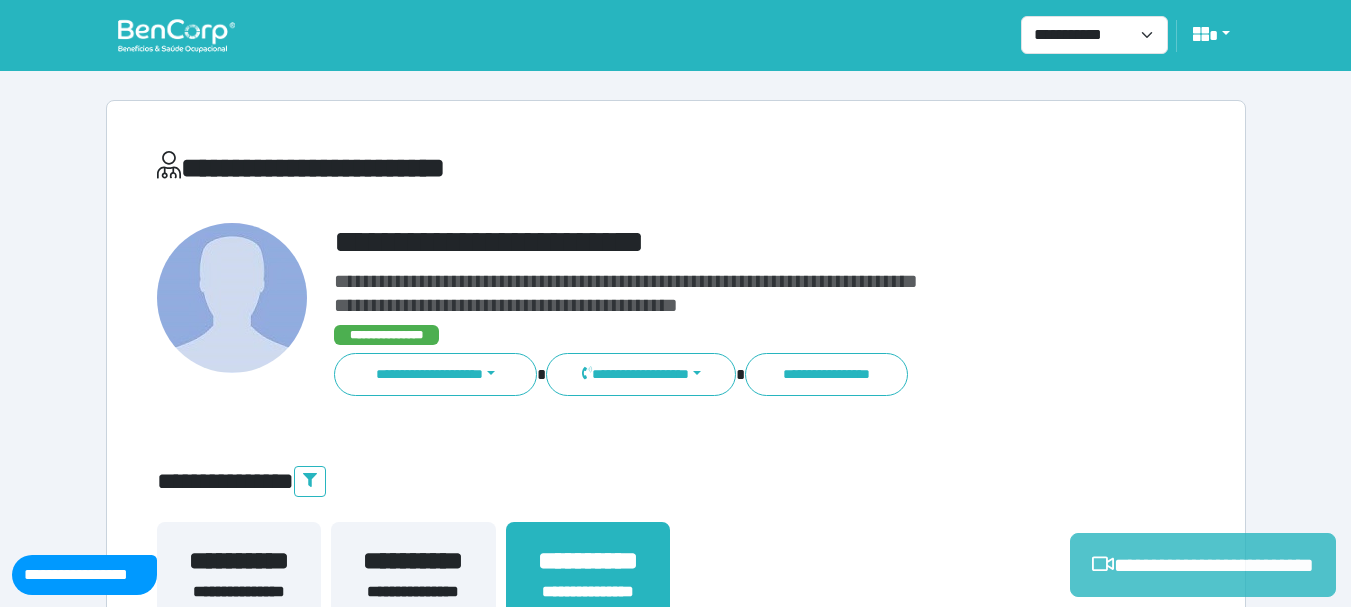 click on "**********" at bounding box center (1203, 565) 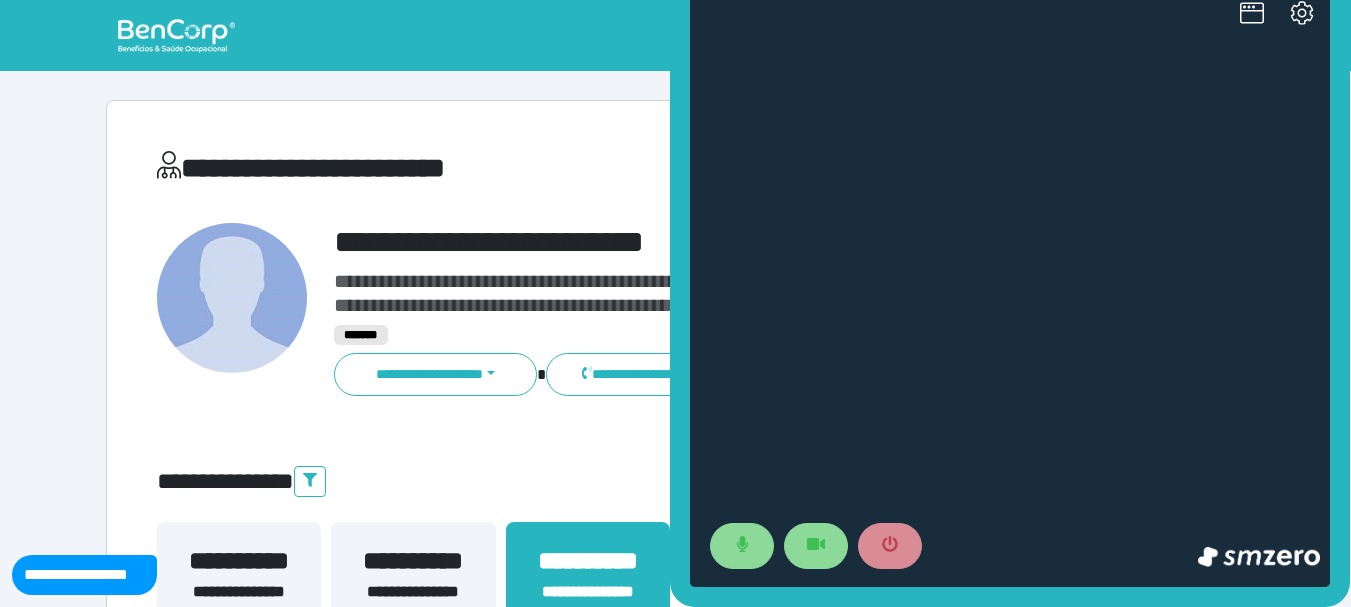 scroll, scrollTop: 0, scrollLeft: 0, axis: both 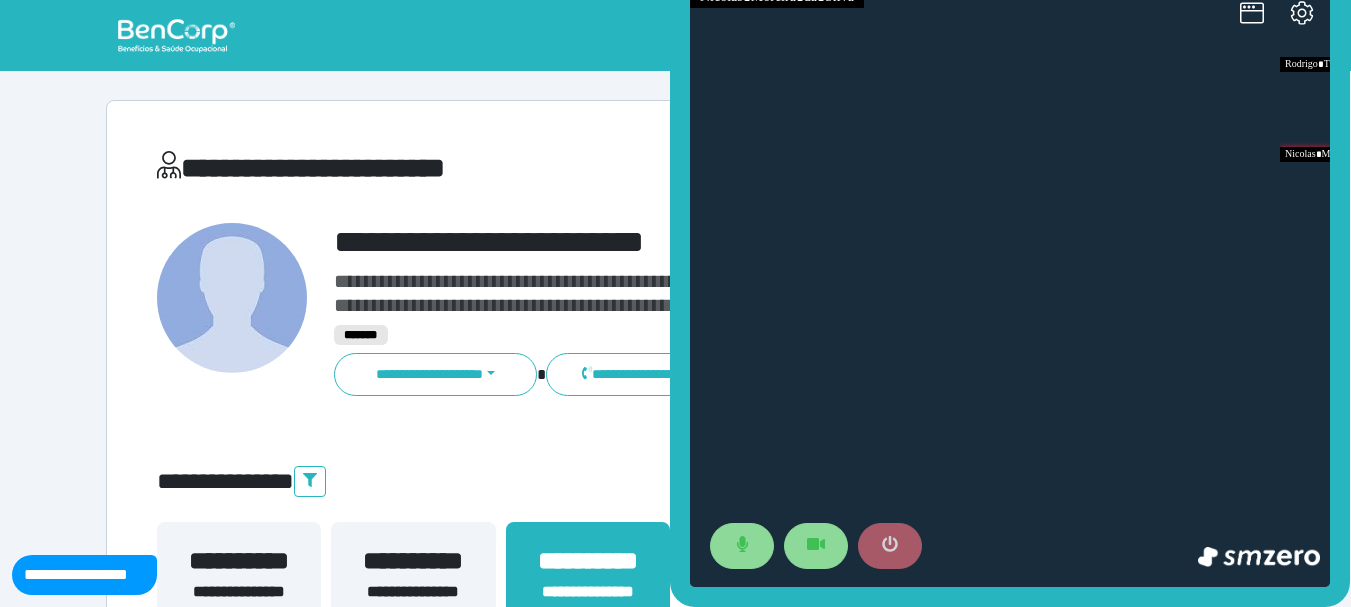 click at bounding box center [890, 546] 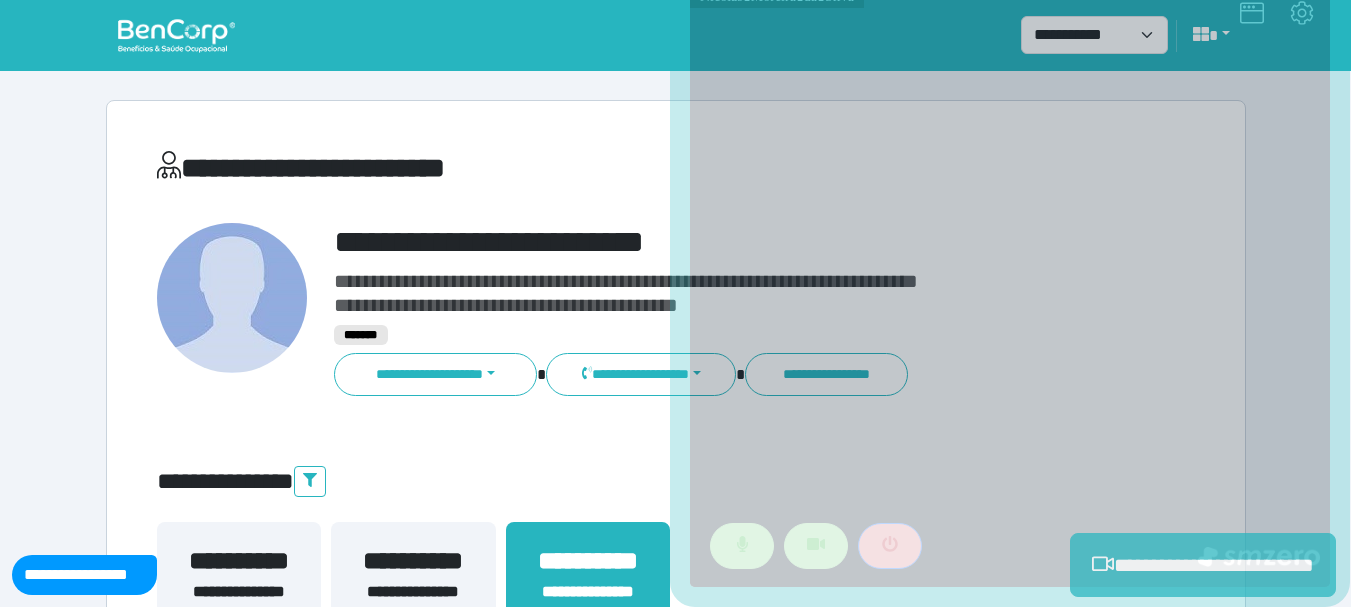 scroll, scrollTop: 529, scrollLeft: 0, axis: vertical 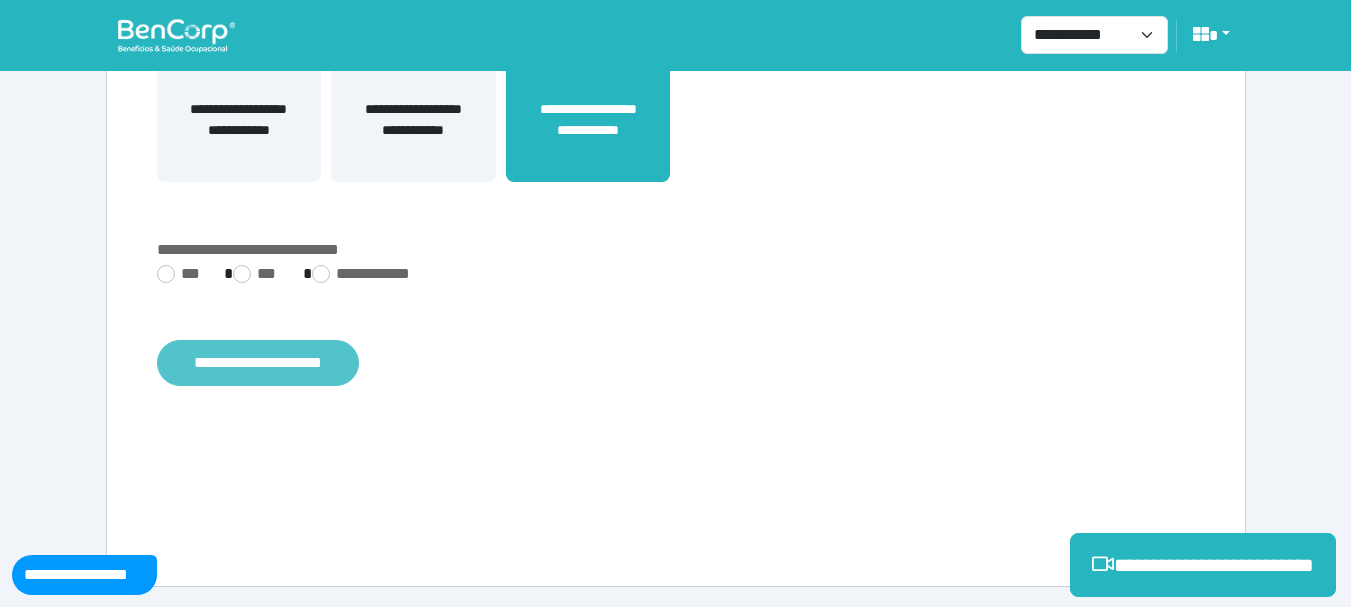 click on "**********" at bounding box center [258, 363] 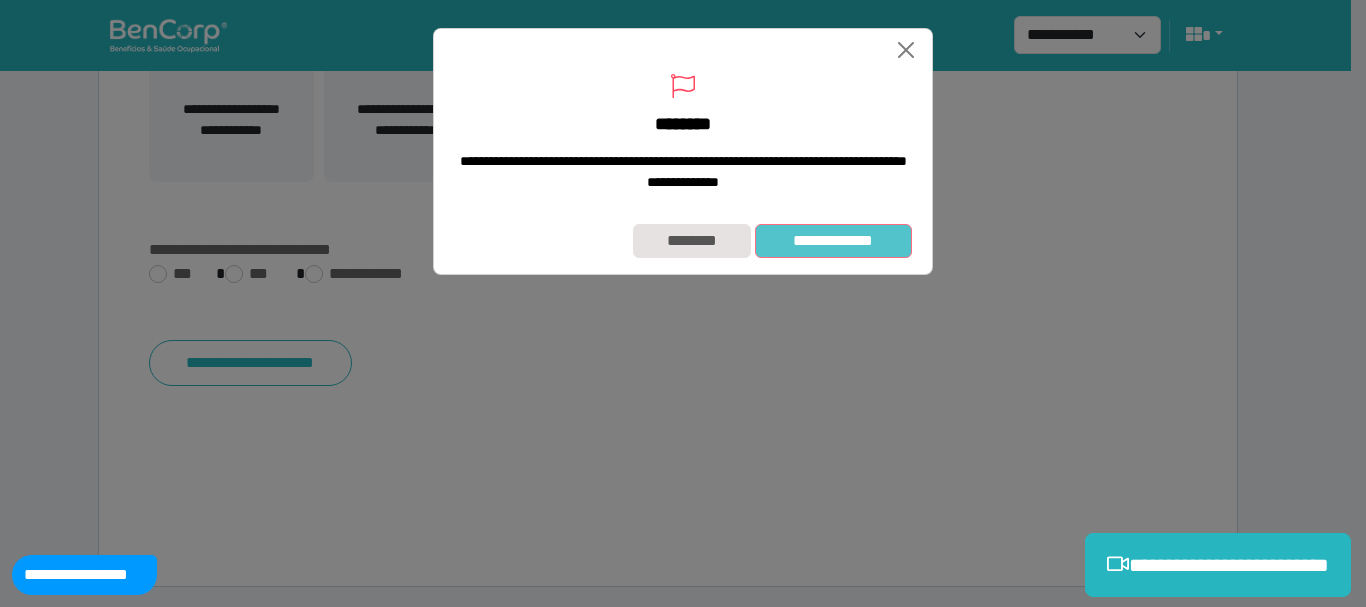 click on "**********" at bounding box center (833, 241) 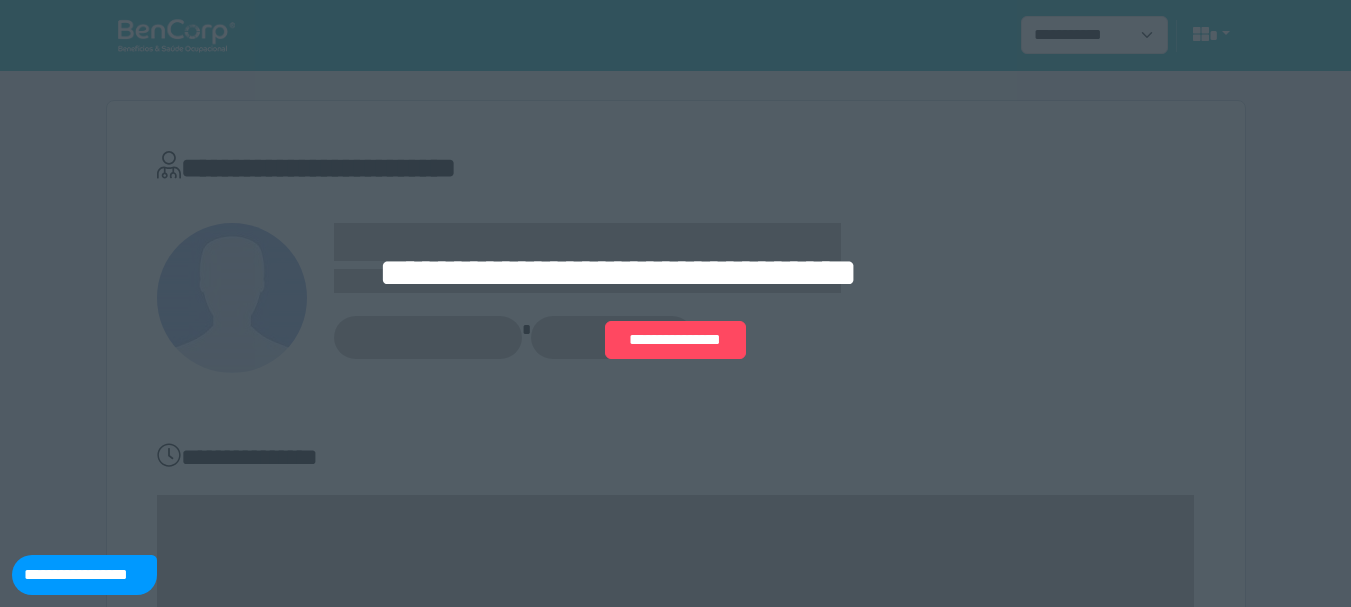 scroll, scrollTop: 109, scrollLeft: 0, axis: vertical 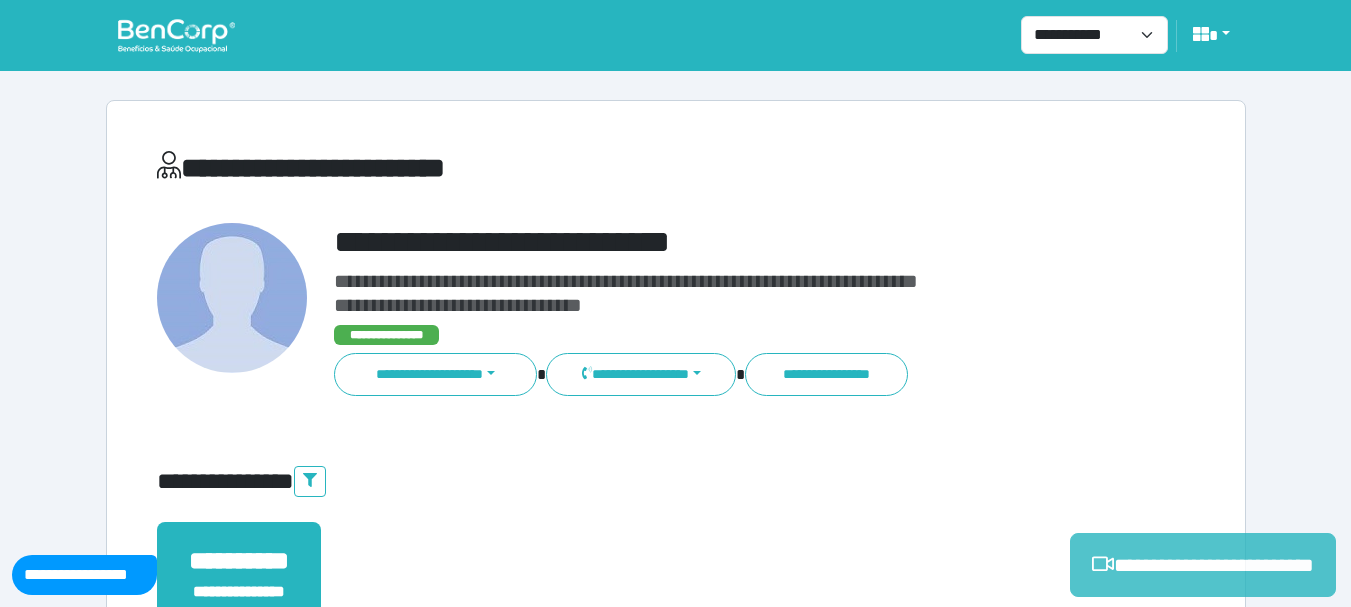 click on "**********" at bounding box center (1203, 565) 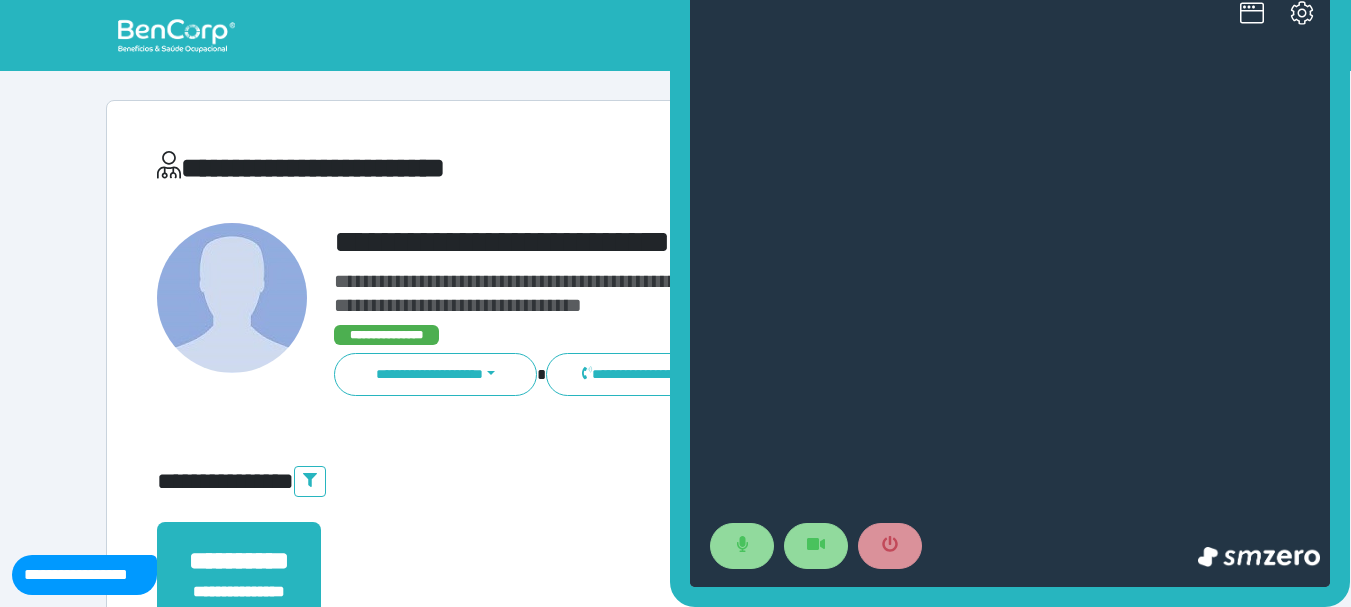 scroll, scrollTop: 0, scrollLeft: 0, axis: both 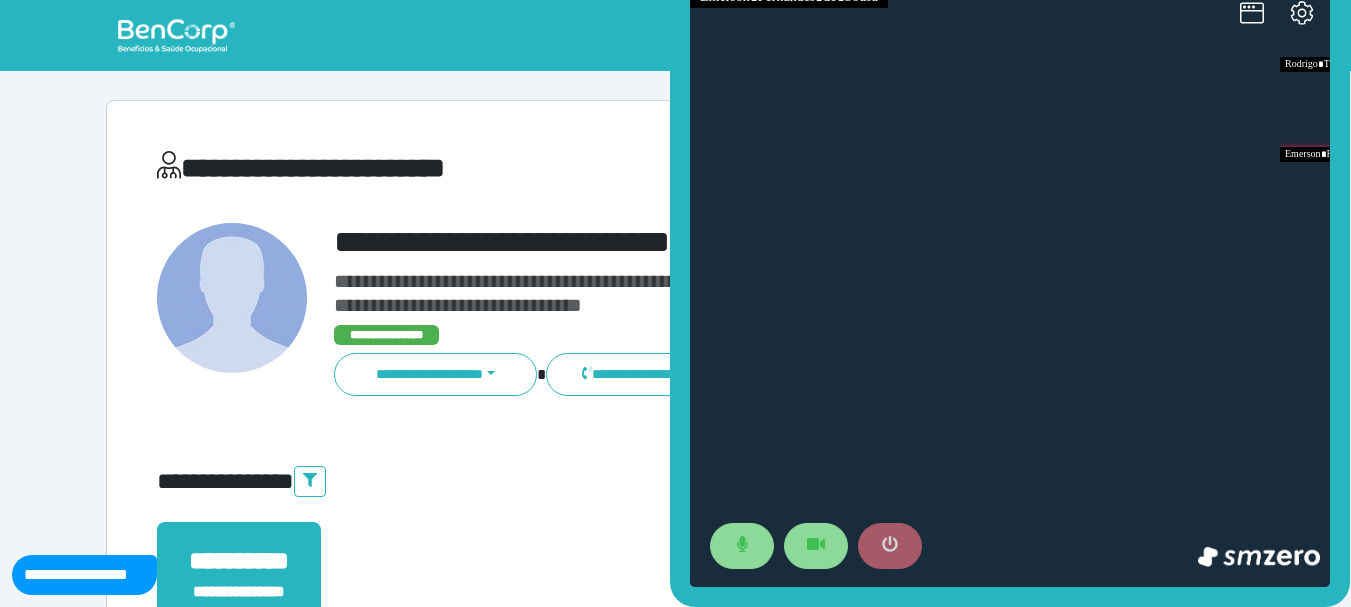 click 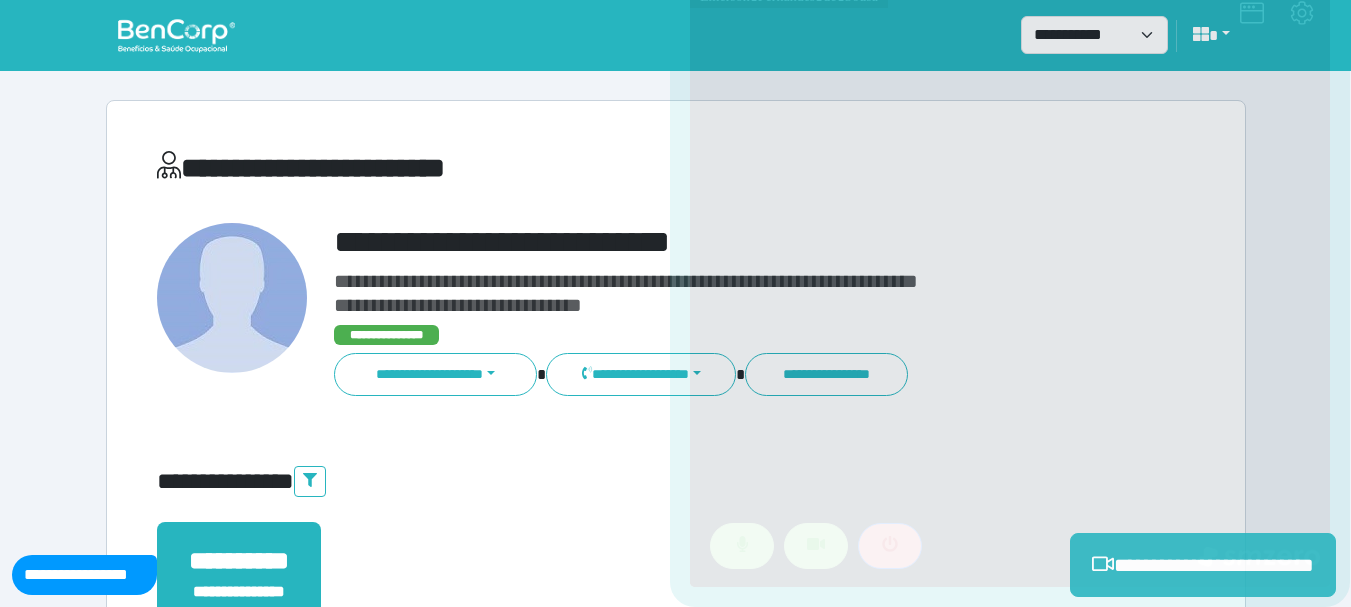 scroll, scrollTop: 400, scrollLeft: 0, axis: vertical 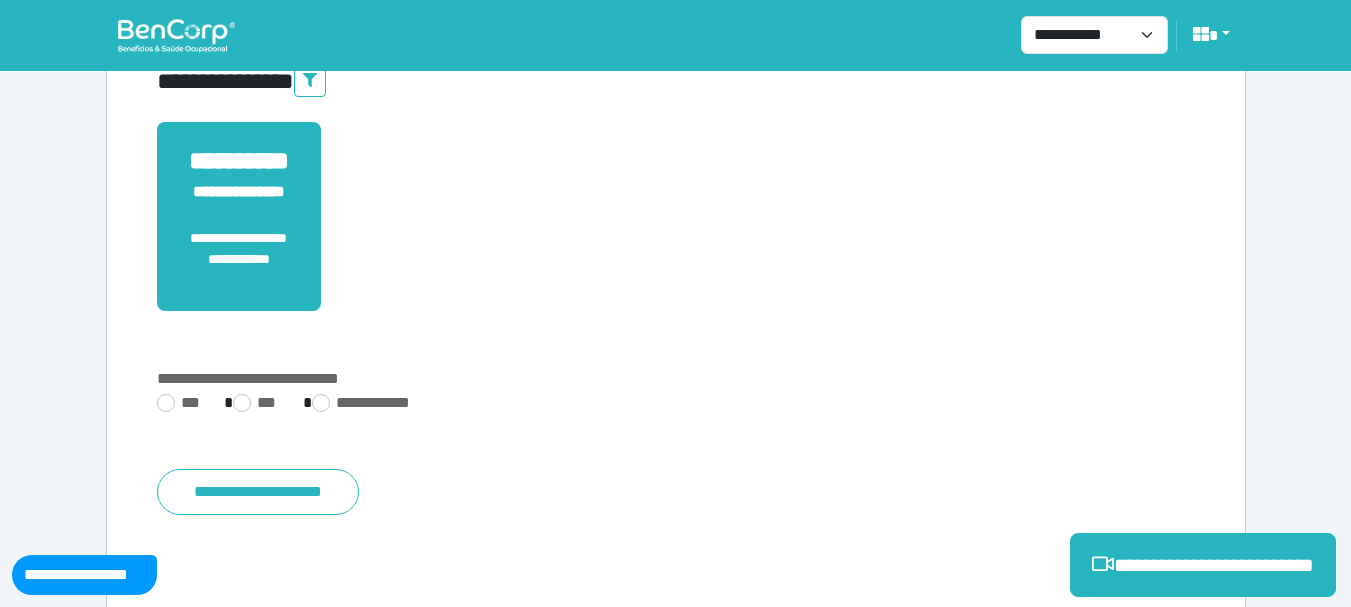 click on "**********" at bounding box center (676, 435) 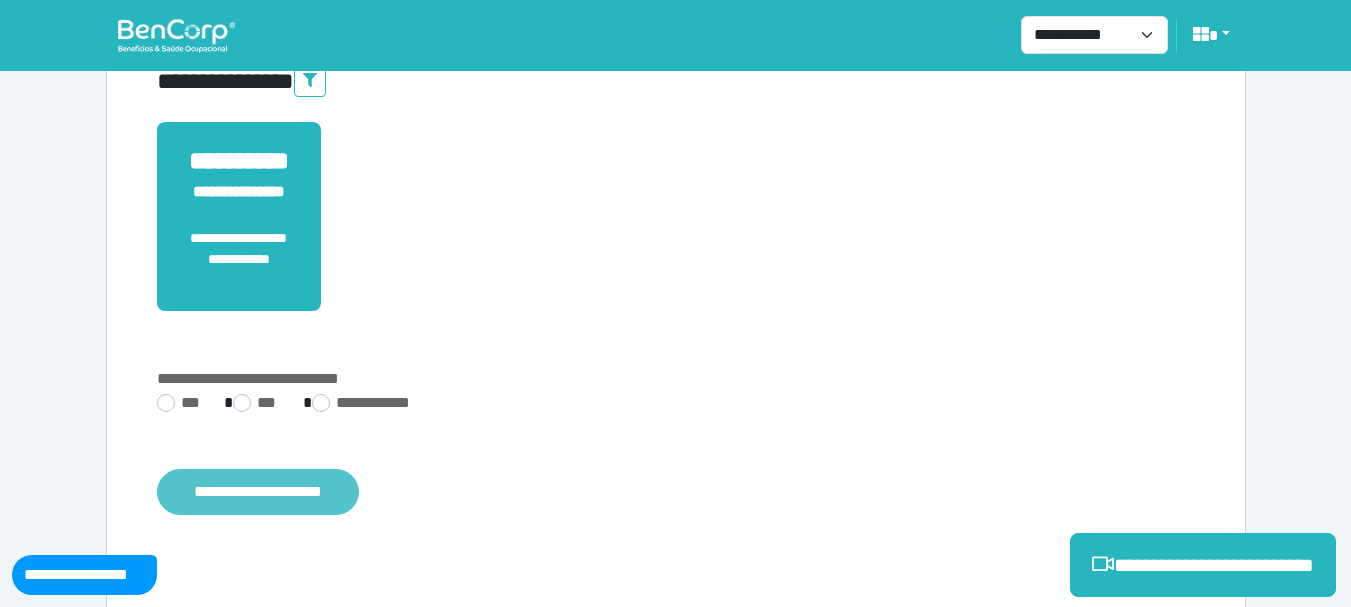 click on "**********" at bounding box center [258, 492] 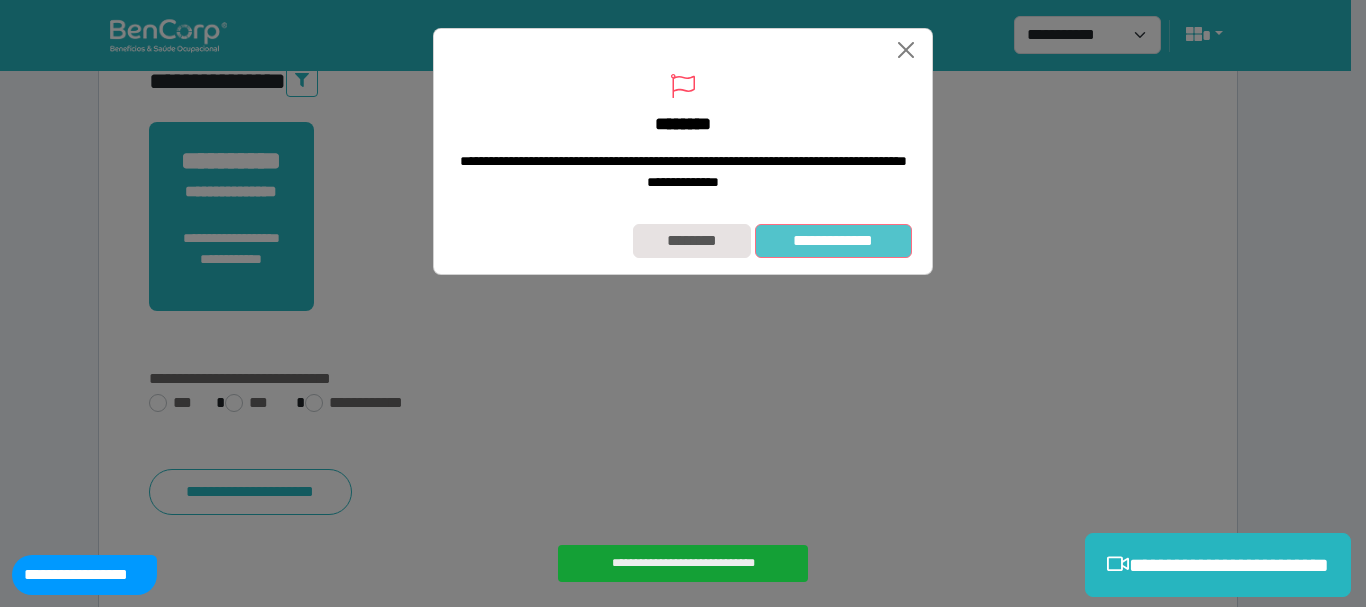 click on "**********" at bounding box center (833, 241) 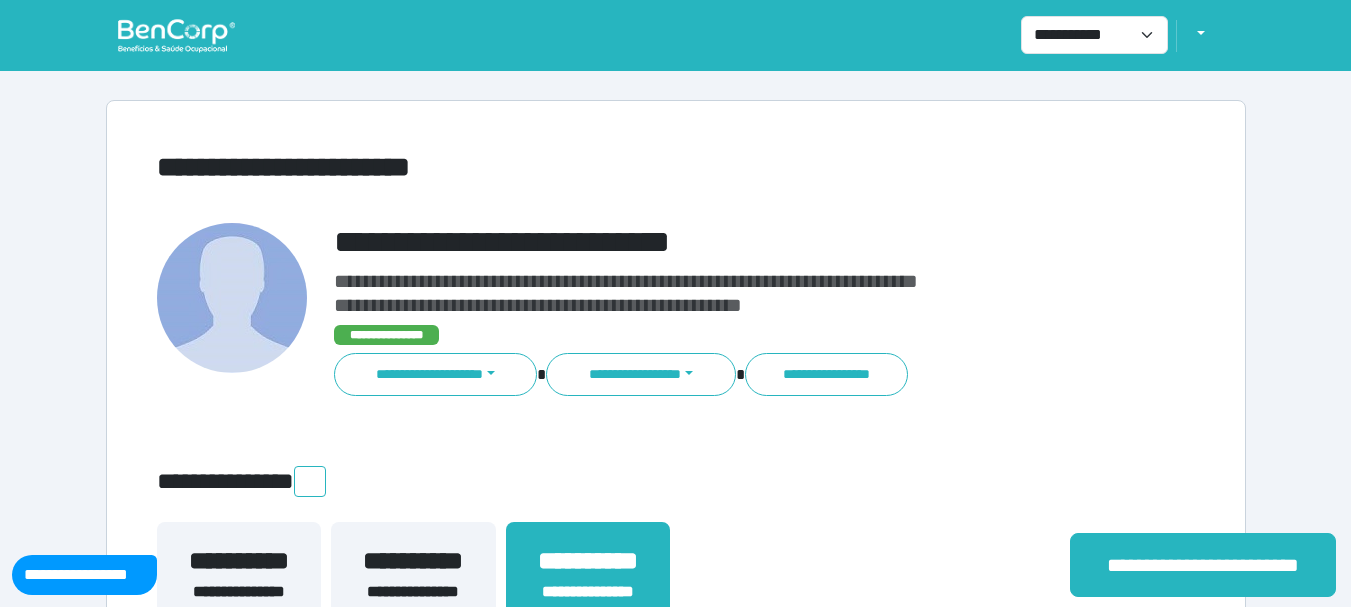 scroll, scrollTop: 0, scrollLeft: 0, axis: both 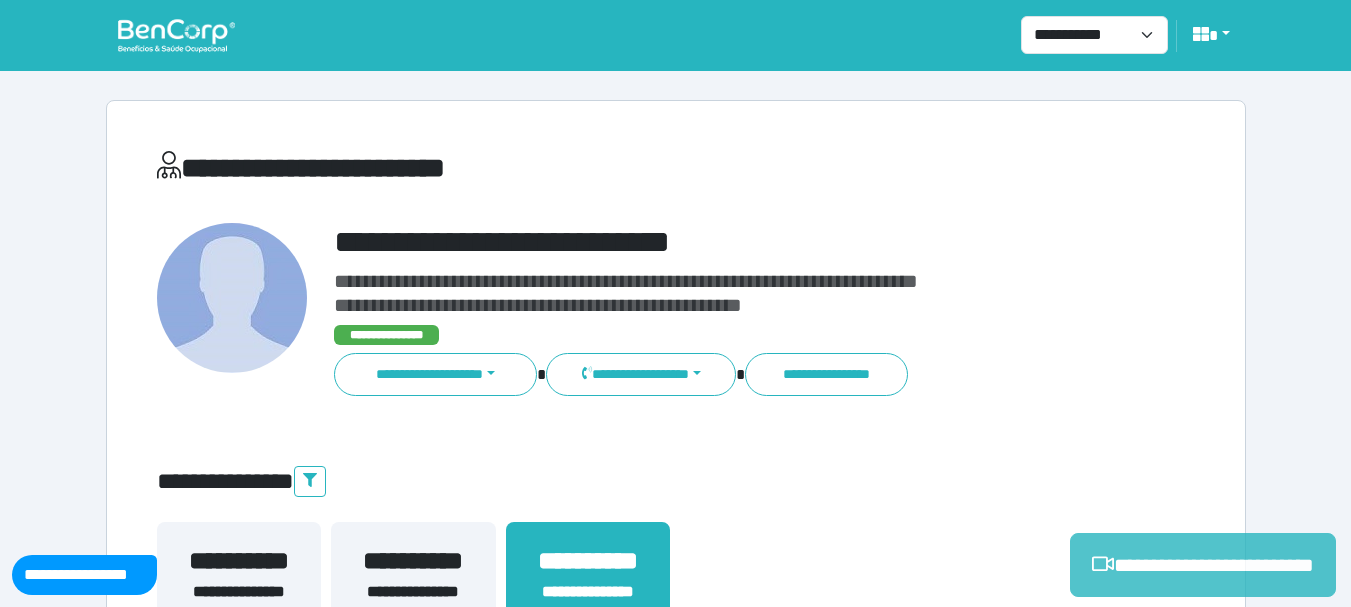 click on "**********" at bounding box center [1203, 565] 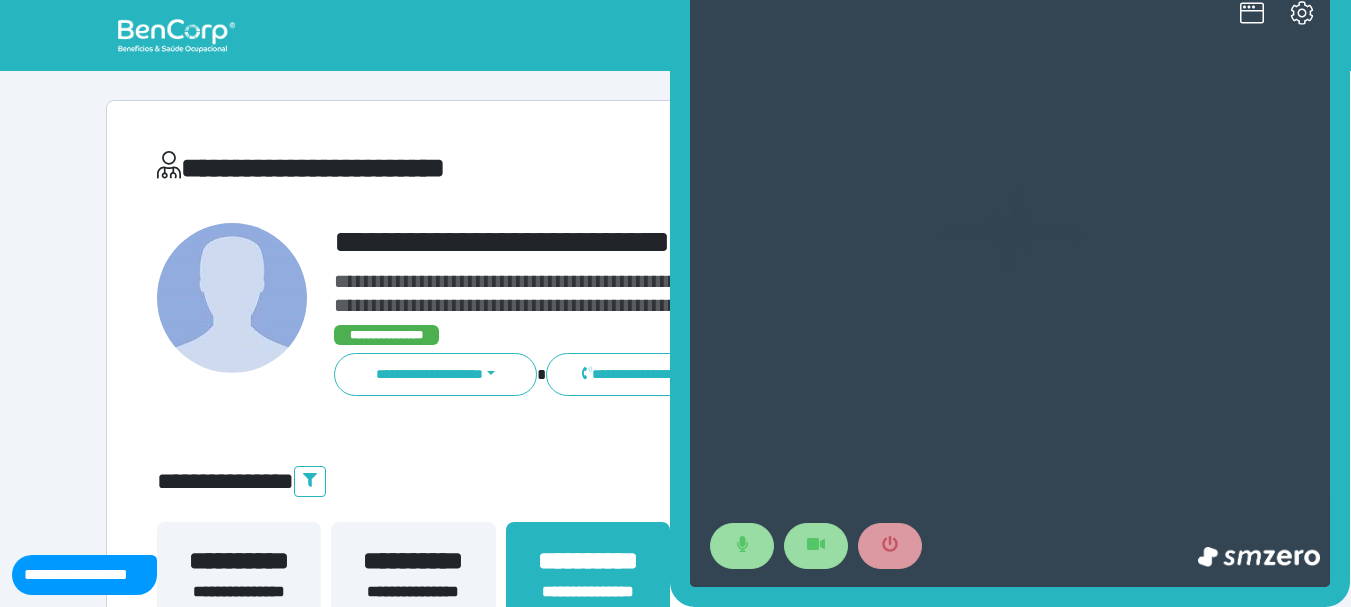 scroll, scrollTop: 0, scrollLeft: 0, axis: both 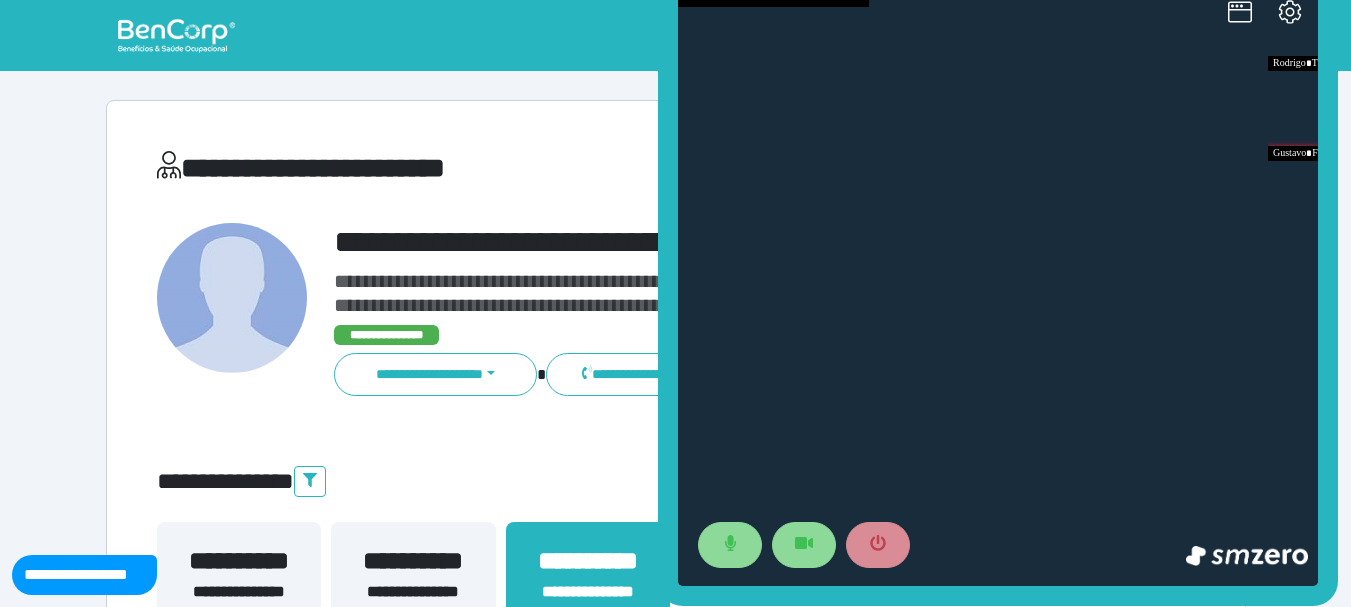 drag, startPoint x: 677, startPoint y: 297, endPoint x: 547, endPoint y: 282, distance: 130.86252 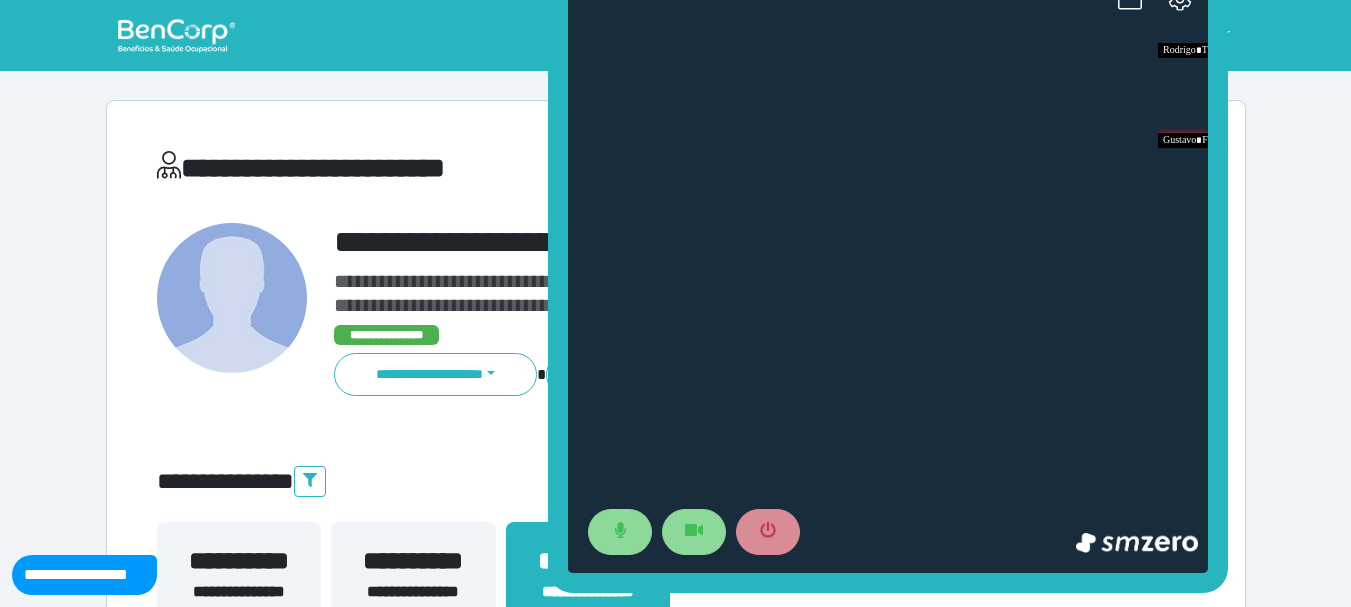 drag, startPoint x: 1115, startPoint y: 188, endPoint x: 1077, endPoint y: 287, distance: 106.04244 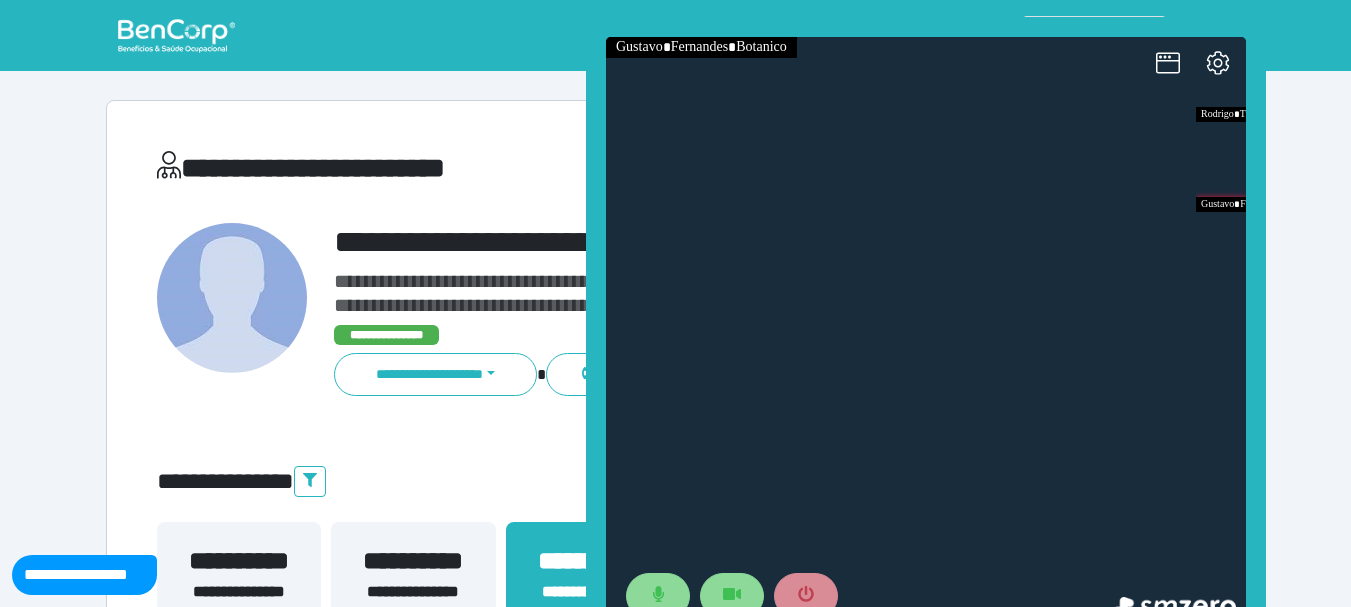 drag, startPoint x: 1164, startPoint y: 234, endPoint x: 866, endPoint y: 113, distance: 321.62866 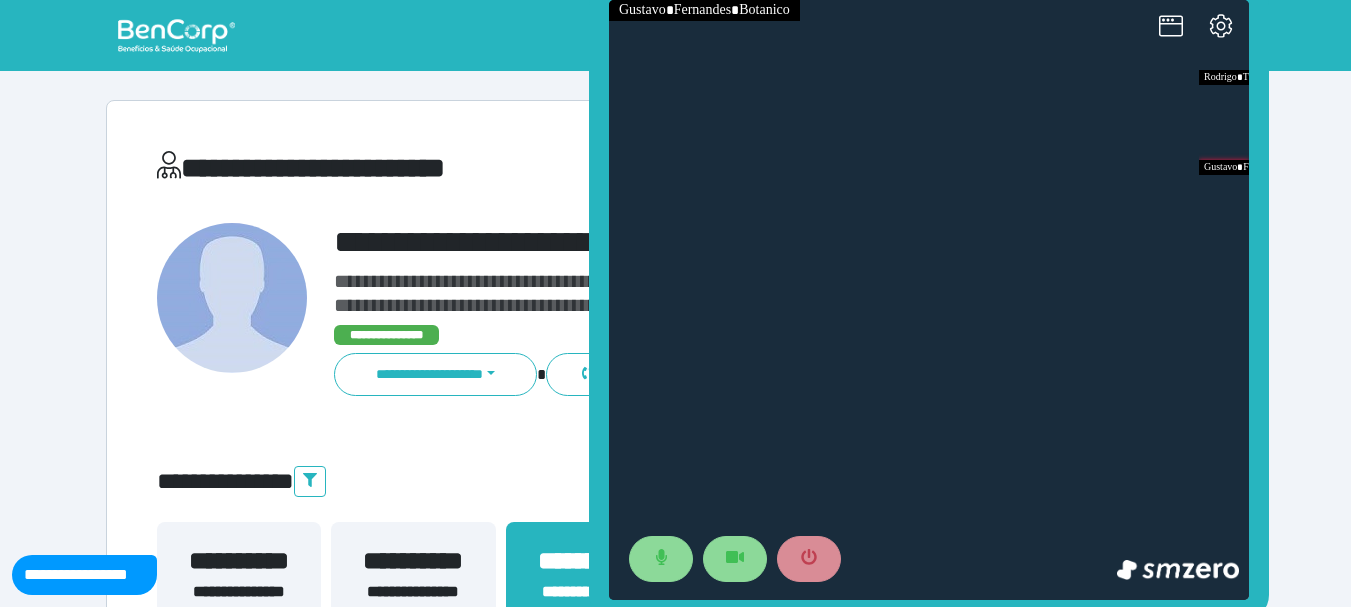 drag, startPoint x: 1206, startPoint y: 130, endPoint x: 1157, endPoint y: 235, distance: 115.87062 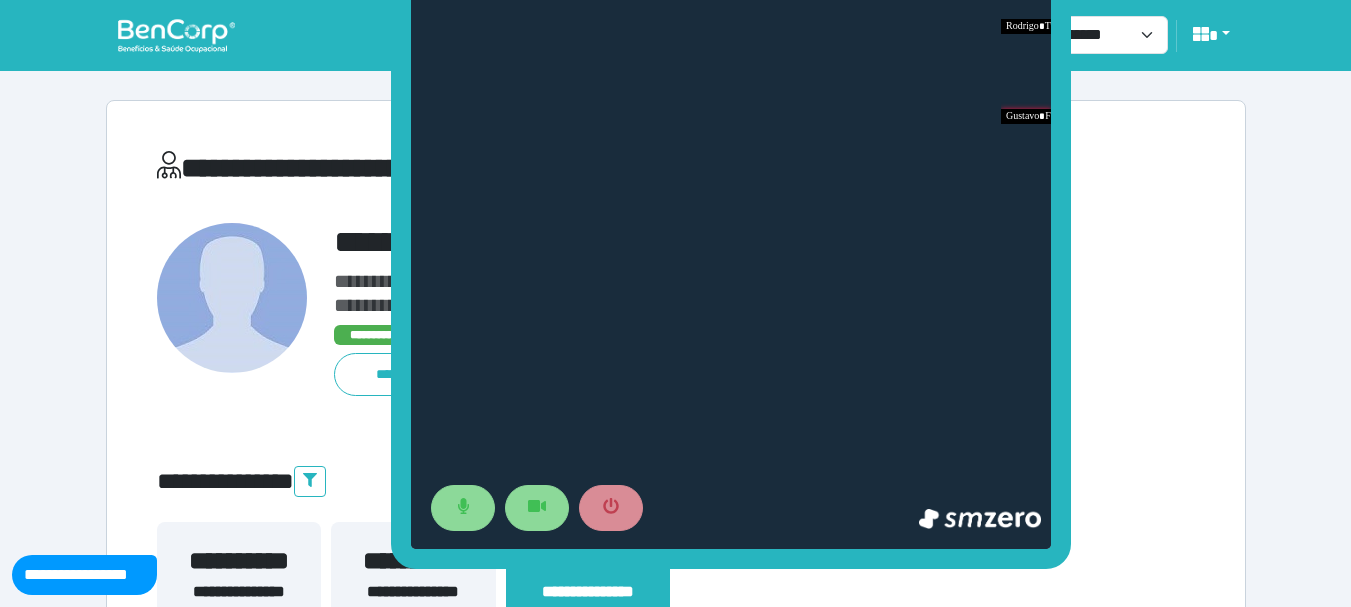 drag, startPoint x: 1003, startPoint y: 117, endPoint x: 787, endPoint y: 262, distance: 260.15573 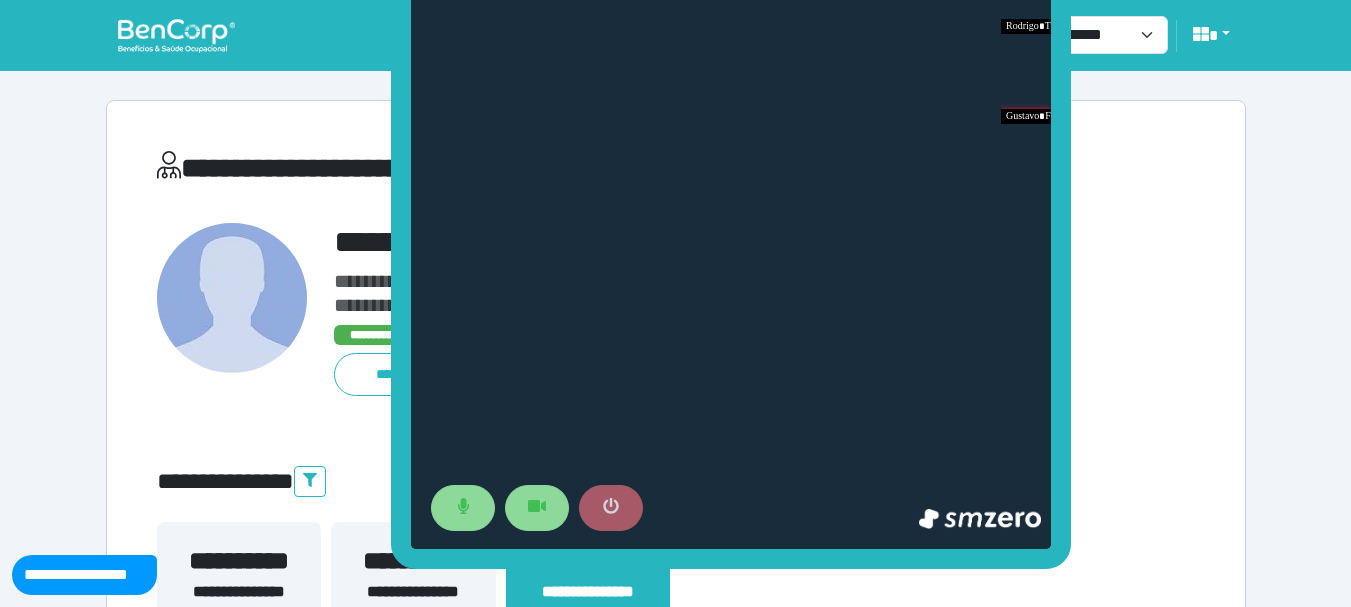 click at bounding box center [611, 508] 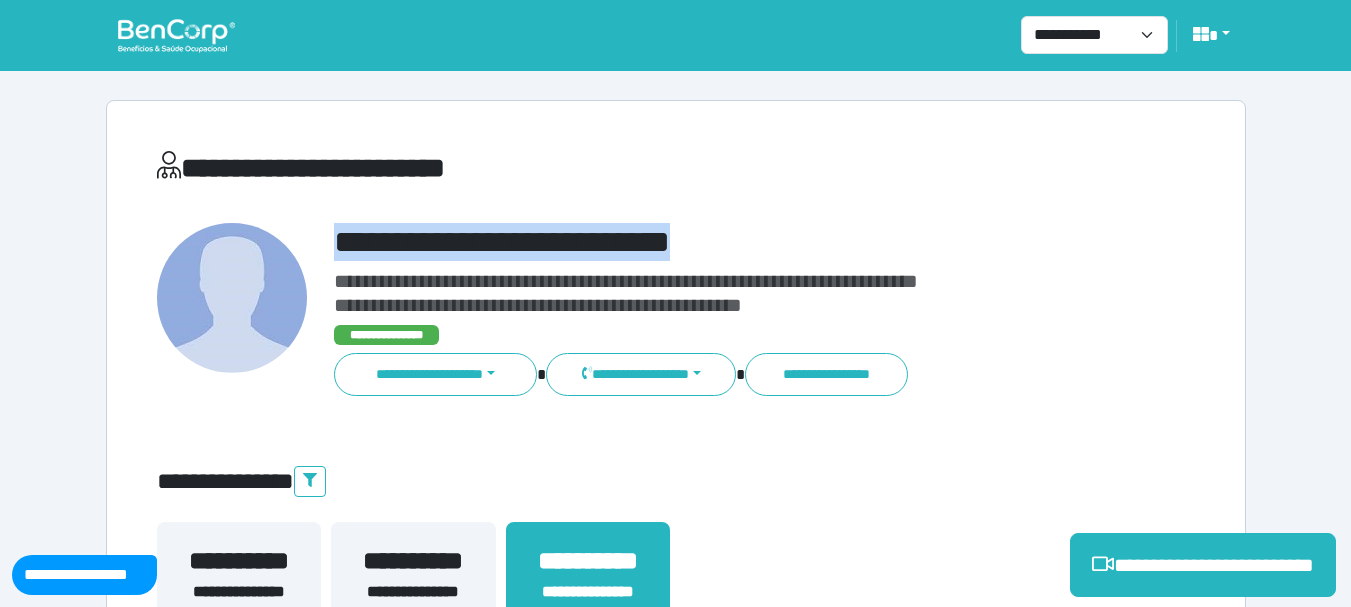 drag, startPoint x: 334, startPoint y: 251, endPoint x: 772, endPoint y: 250, distance: 438.00113 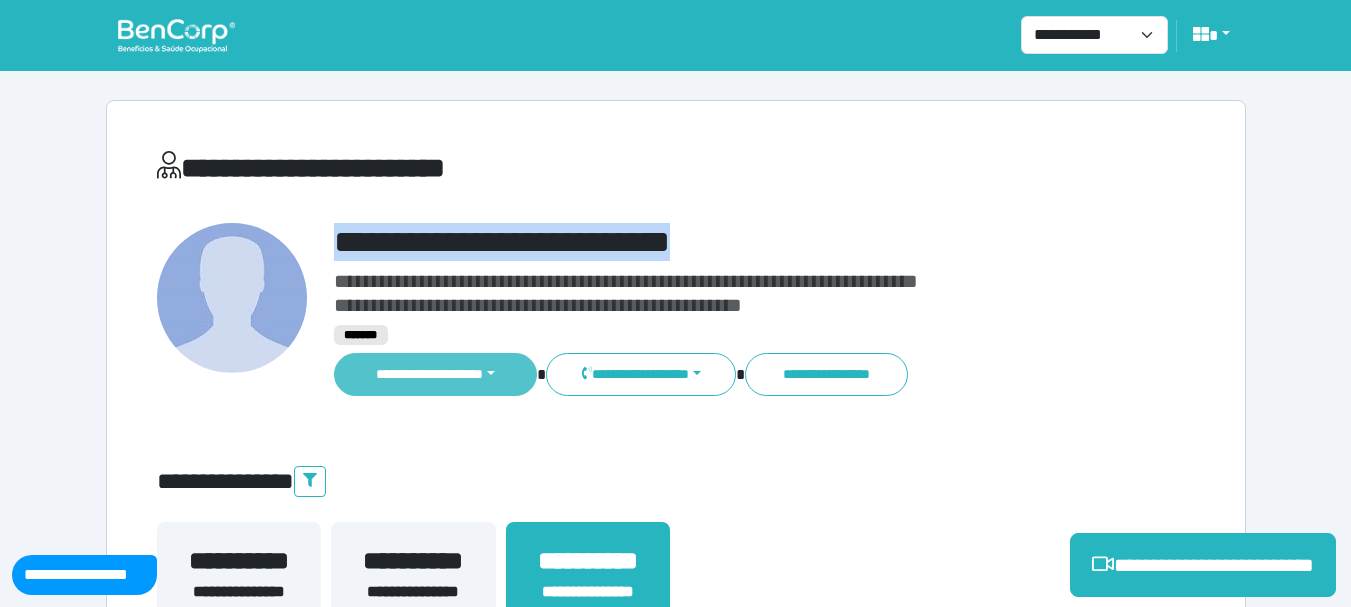 click on "**********" at bounding box center (436, 374) 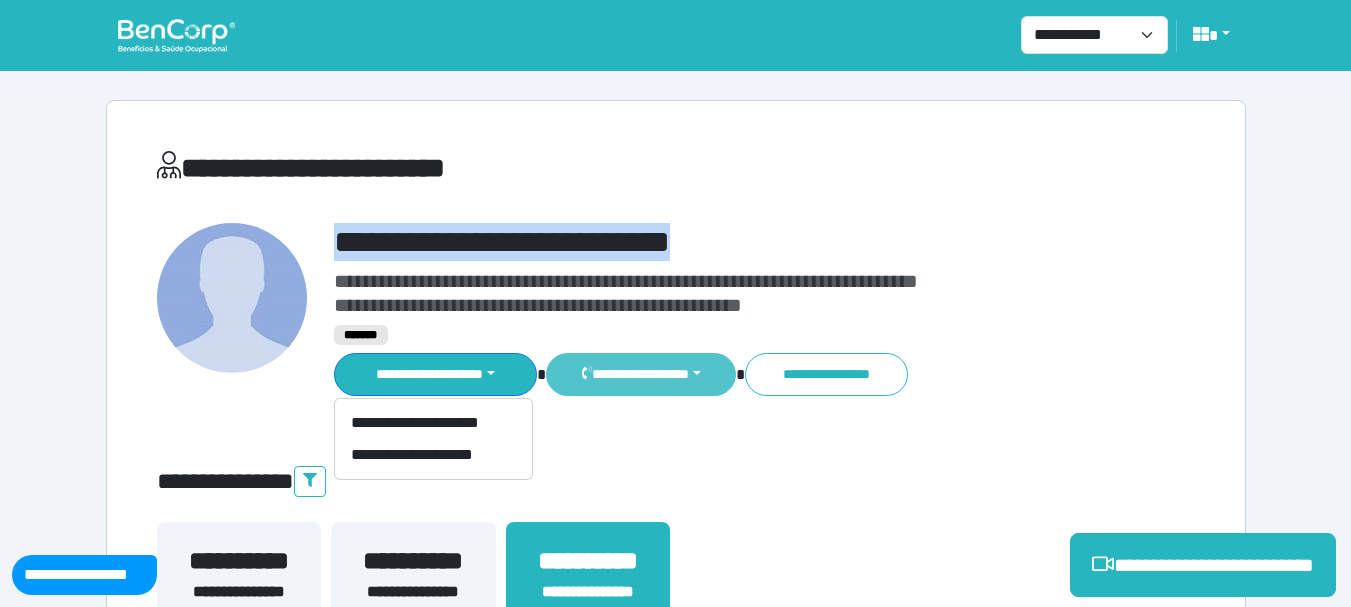 click on "**********" at bounding box center [640, 374] 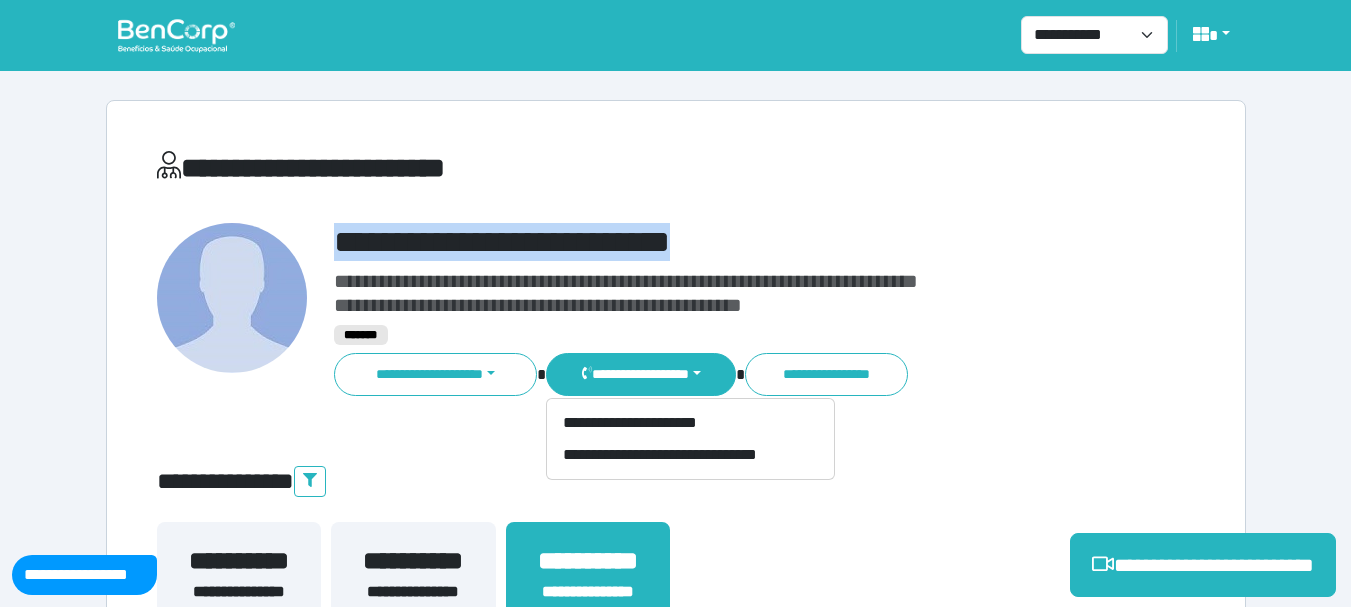 type 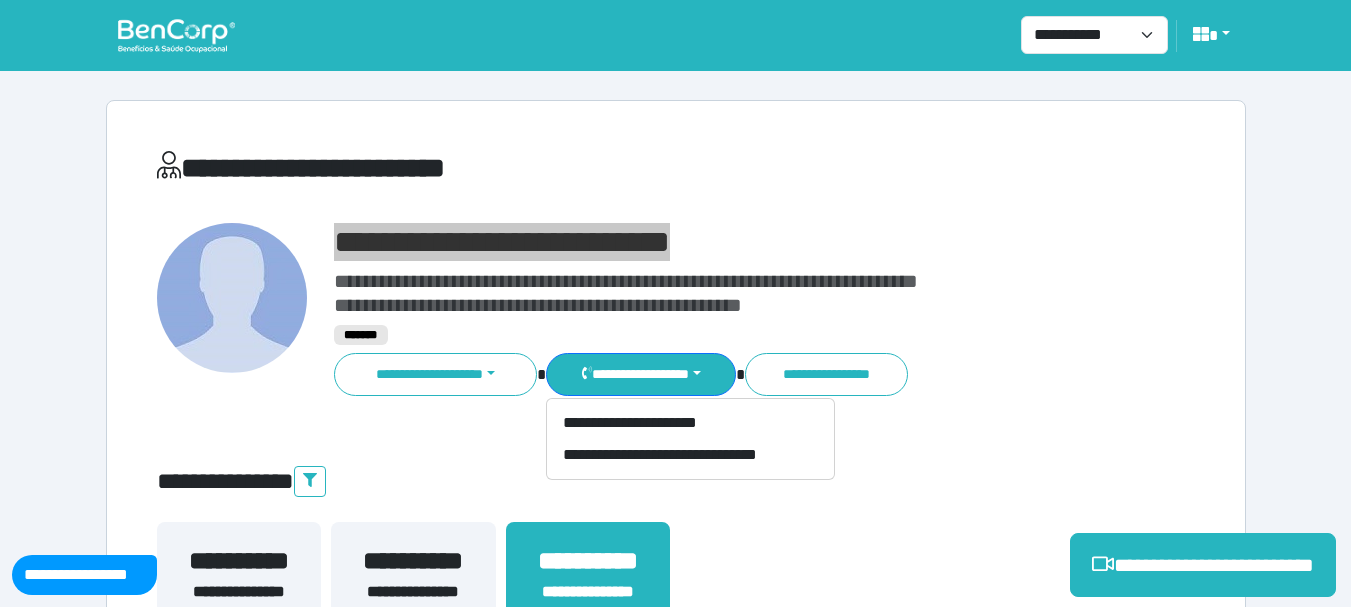 scroll, scrollTop: 500, scrollLeft: 0, axis: vertical 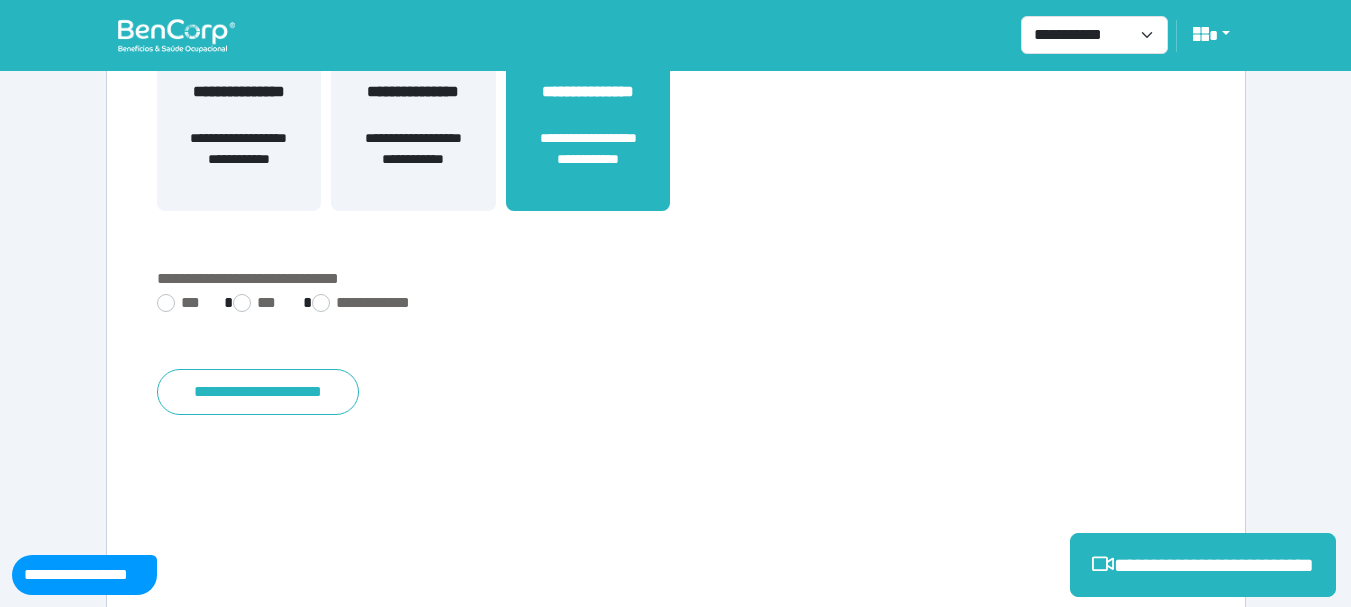 click on "**********" at bounding box center (676, 293) 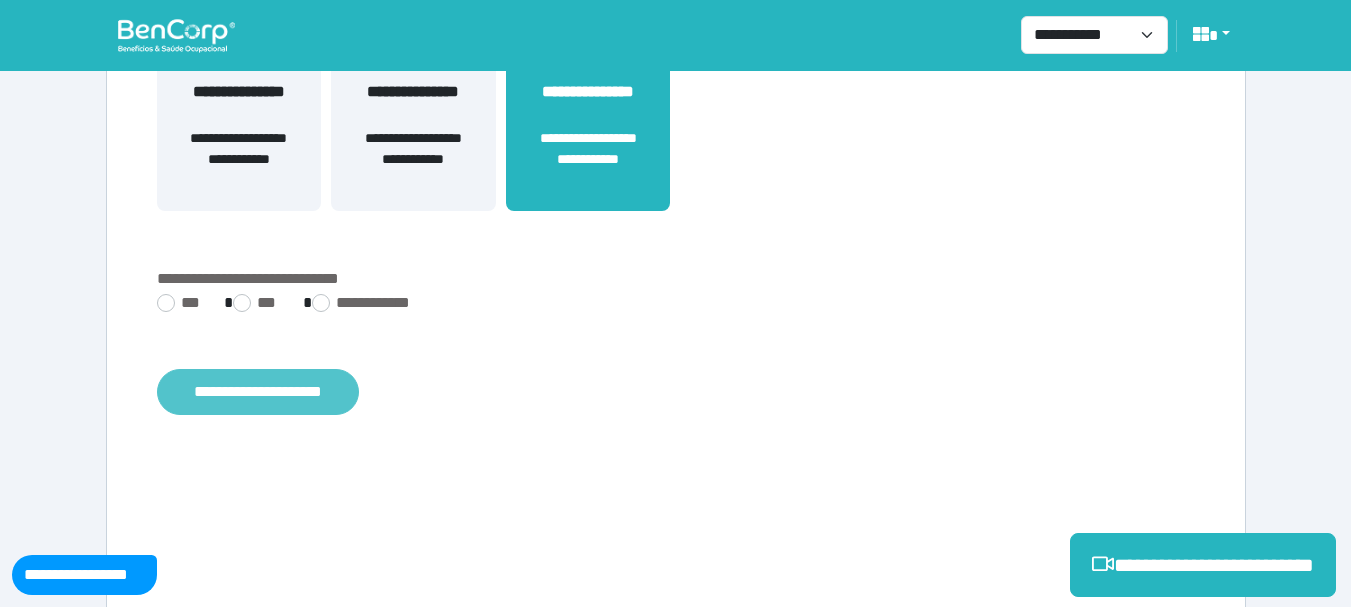 click on "**********" at bounding box center [258, 392] 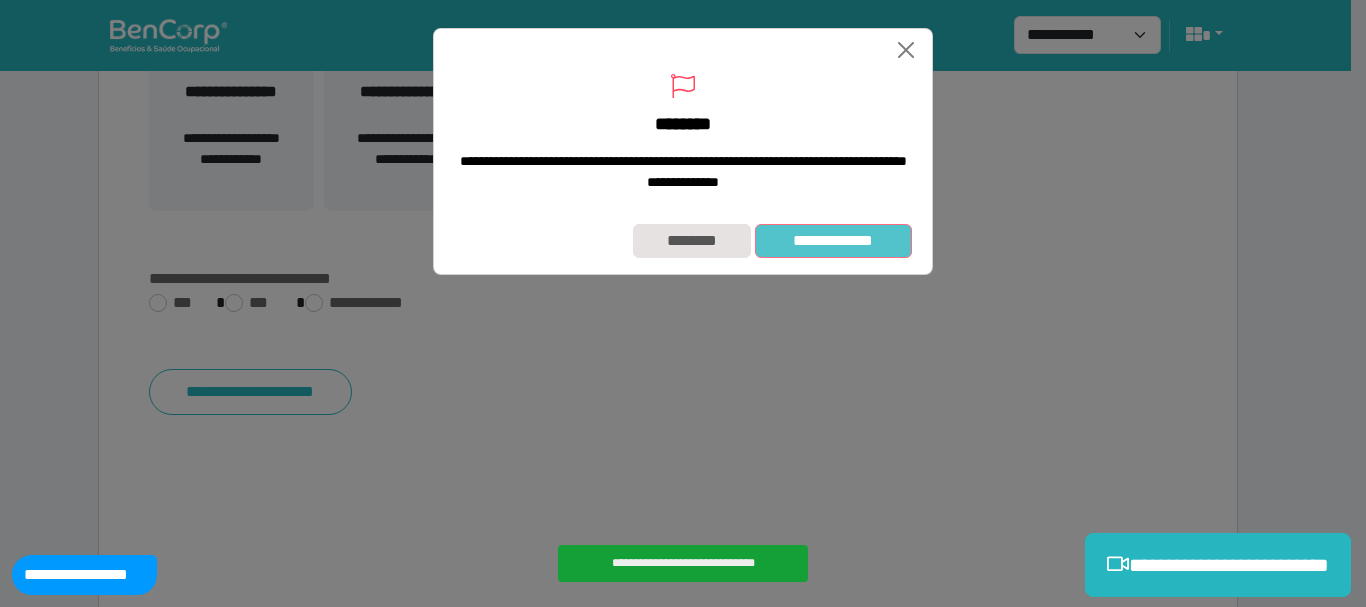 click on "**********" at bounding box center [833, 241] 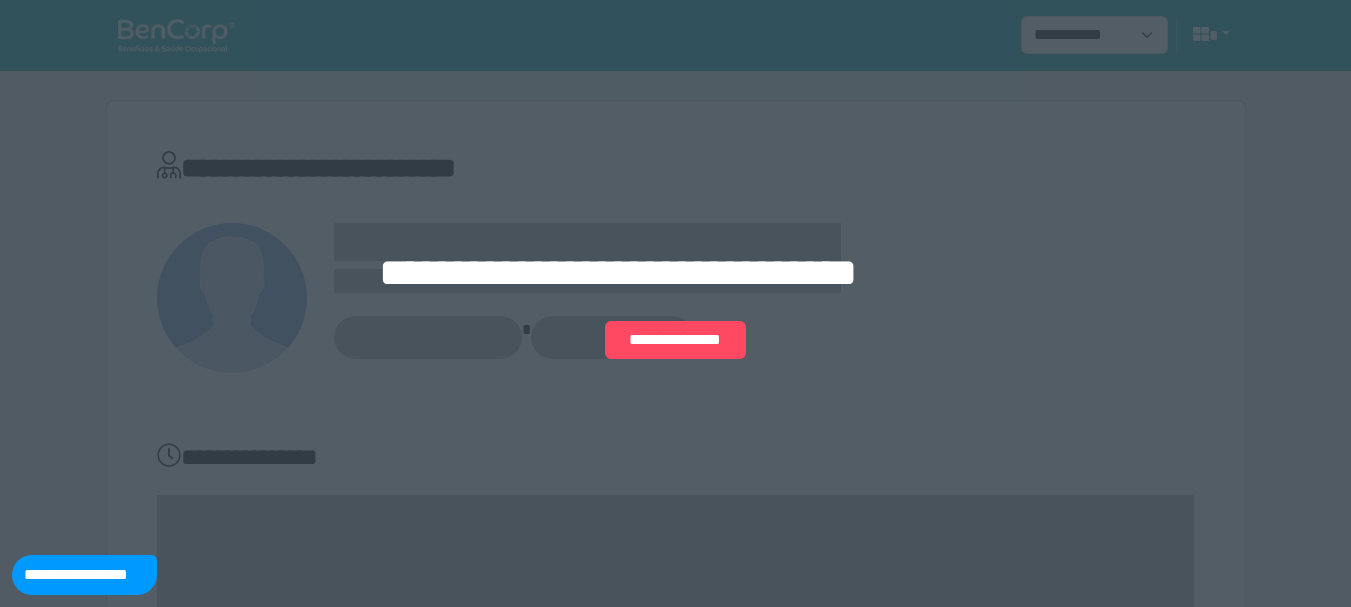 scroll, scrollTop: 0, scrollLeft: 0, axis: both 